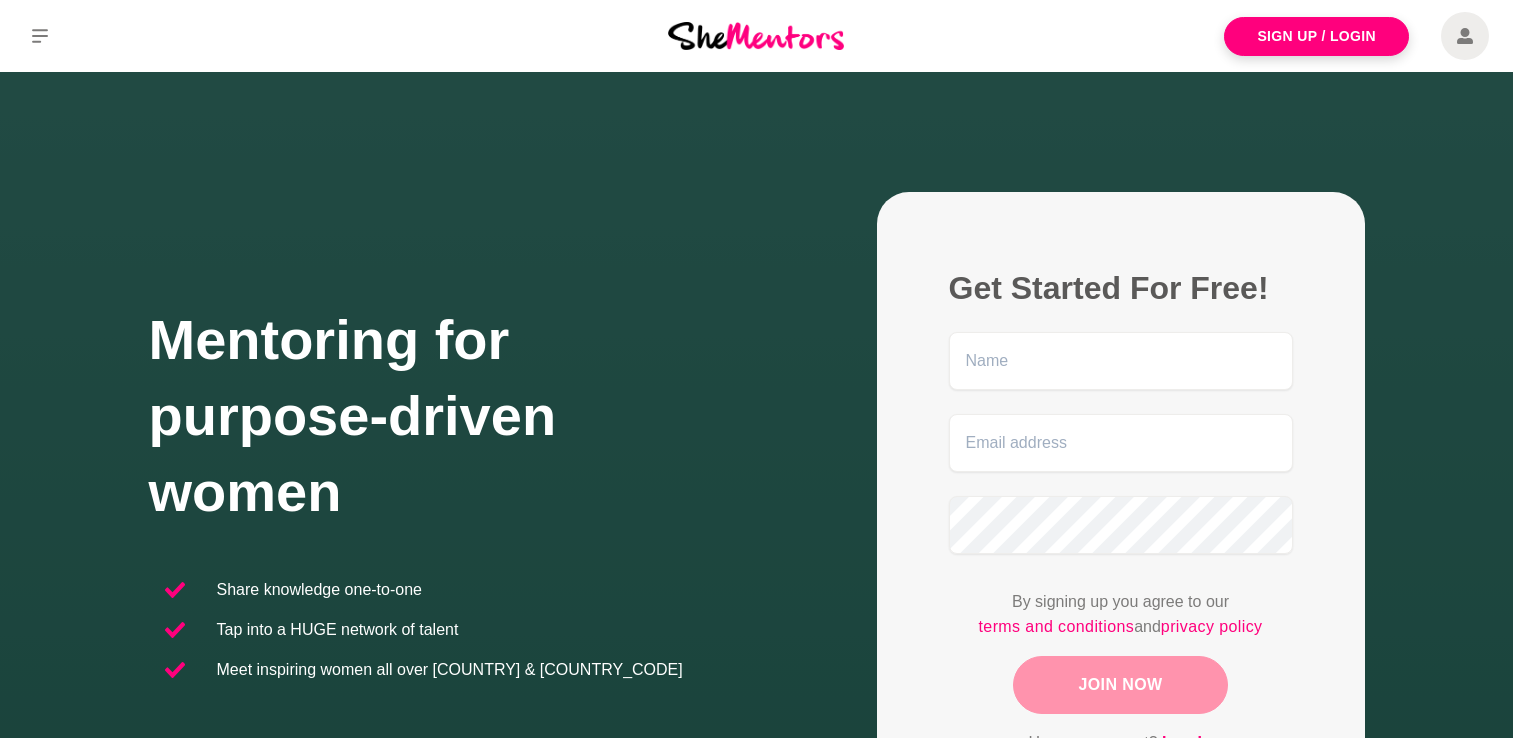 scroll, scrollTop: 0, scrollLeft: 0, axis: both 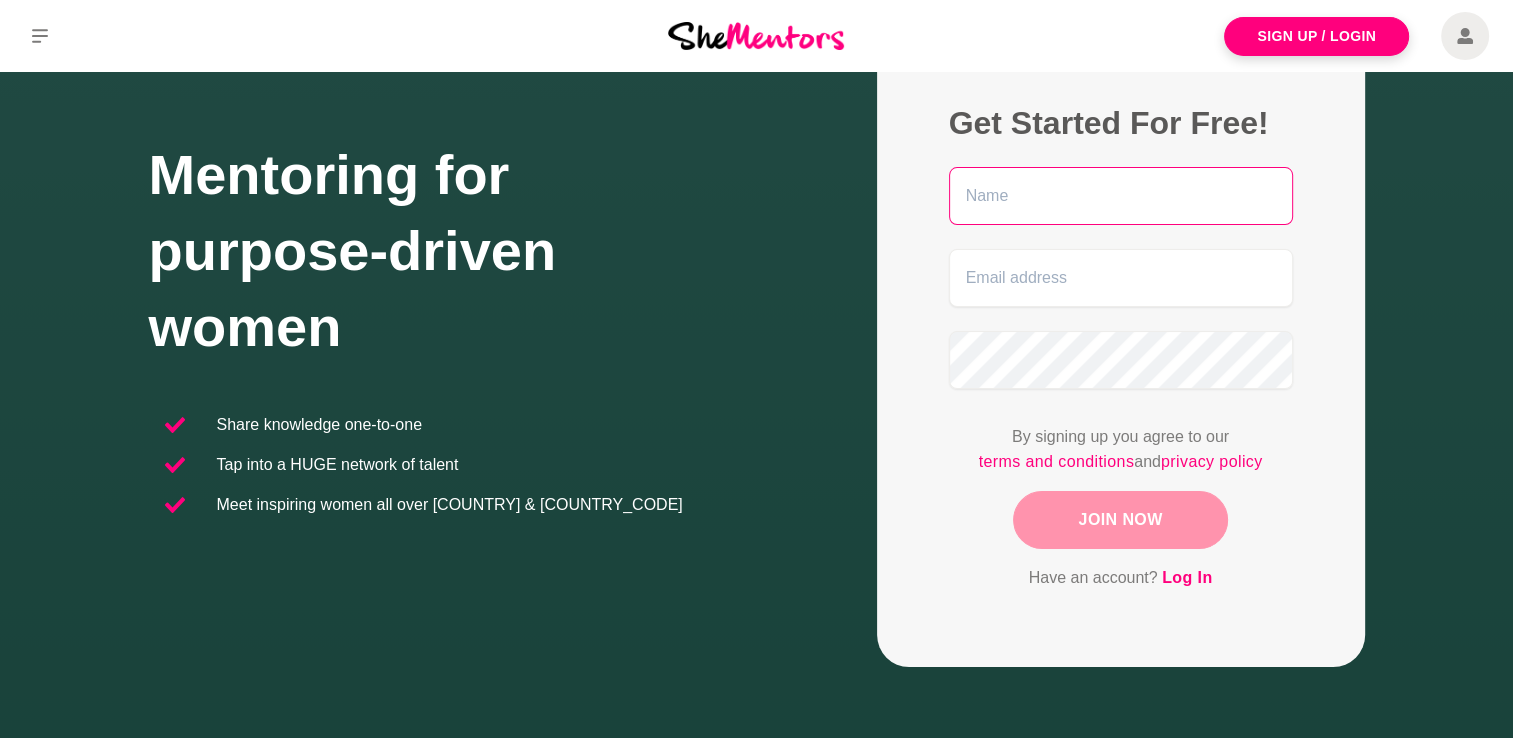 click at bounding box center (1121, 196) 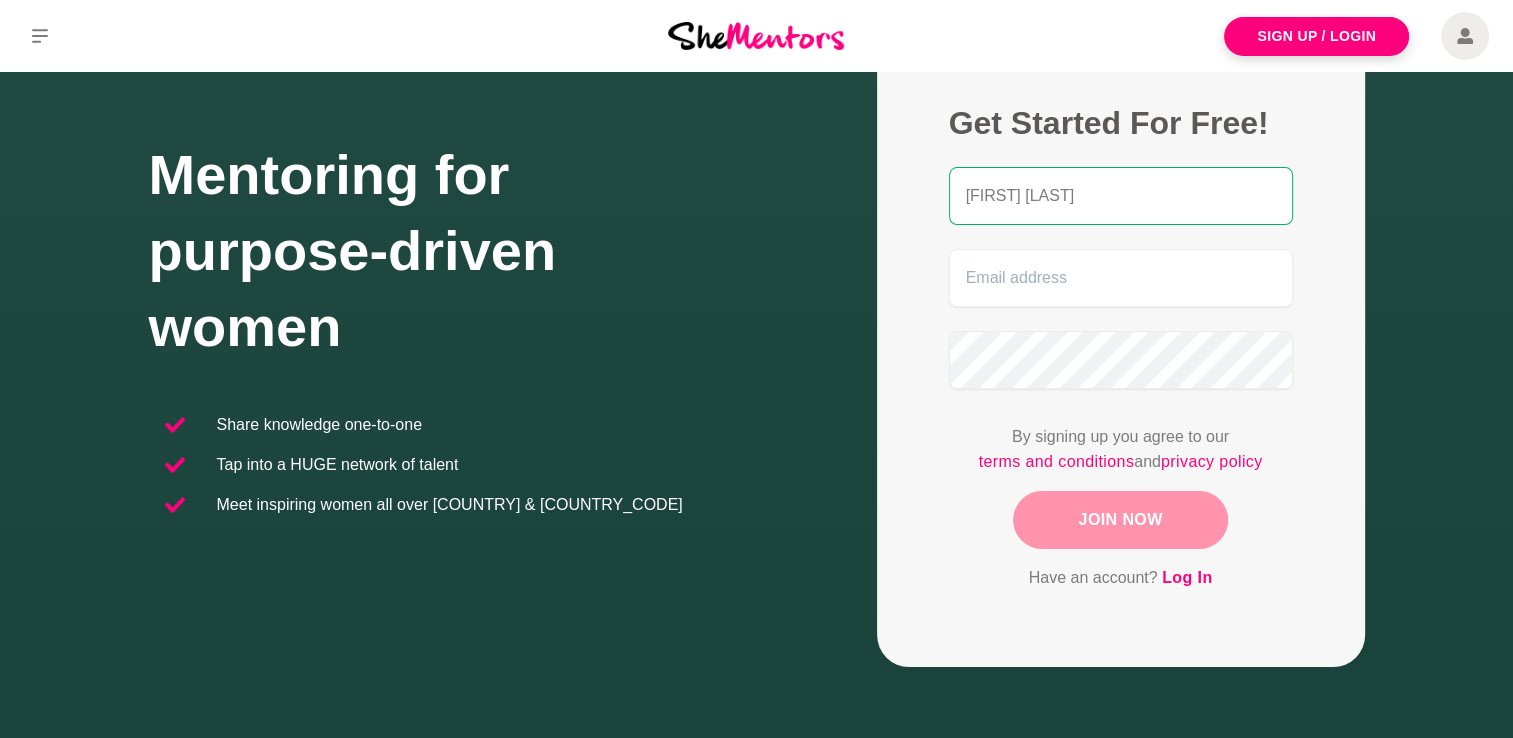 type on "[FIRST] [LAST]" 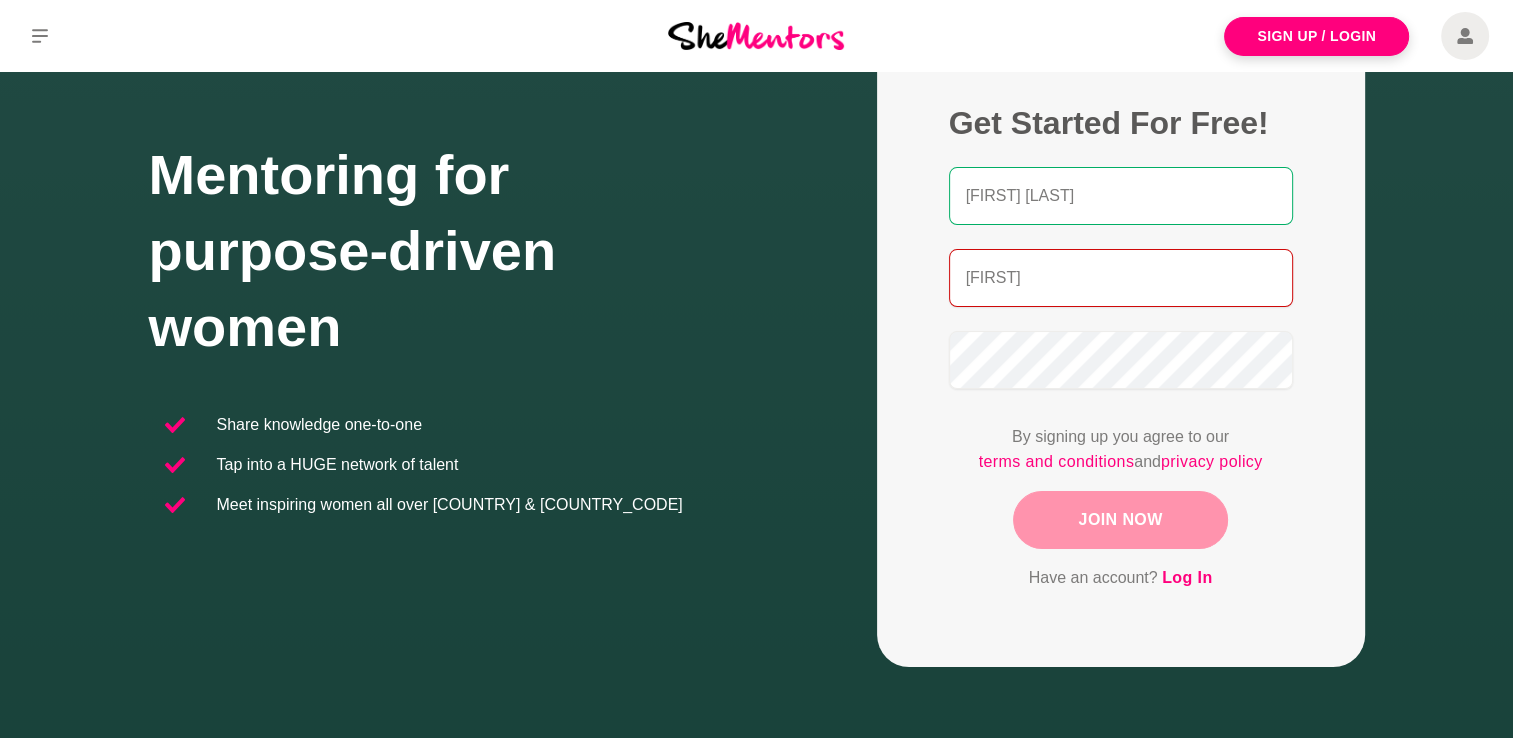 type on "[EMAIL]" 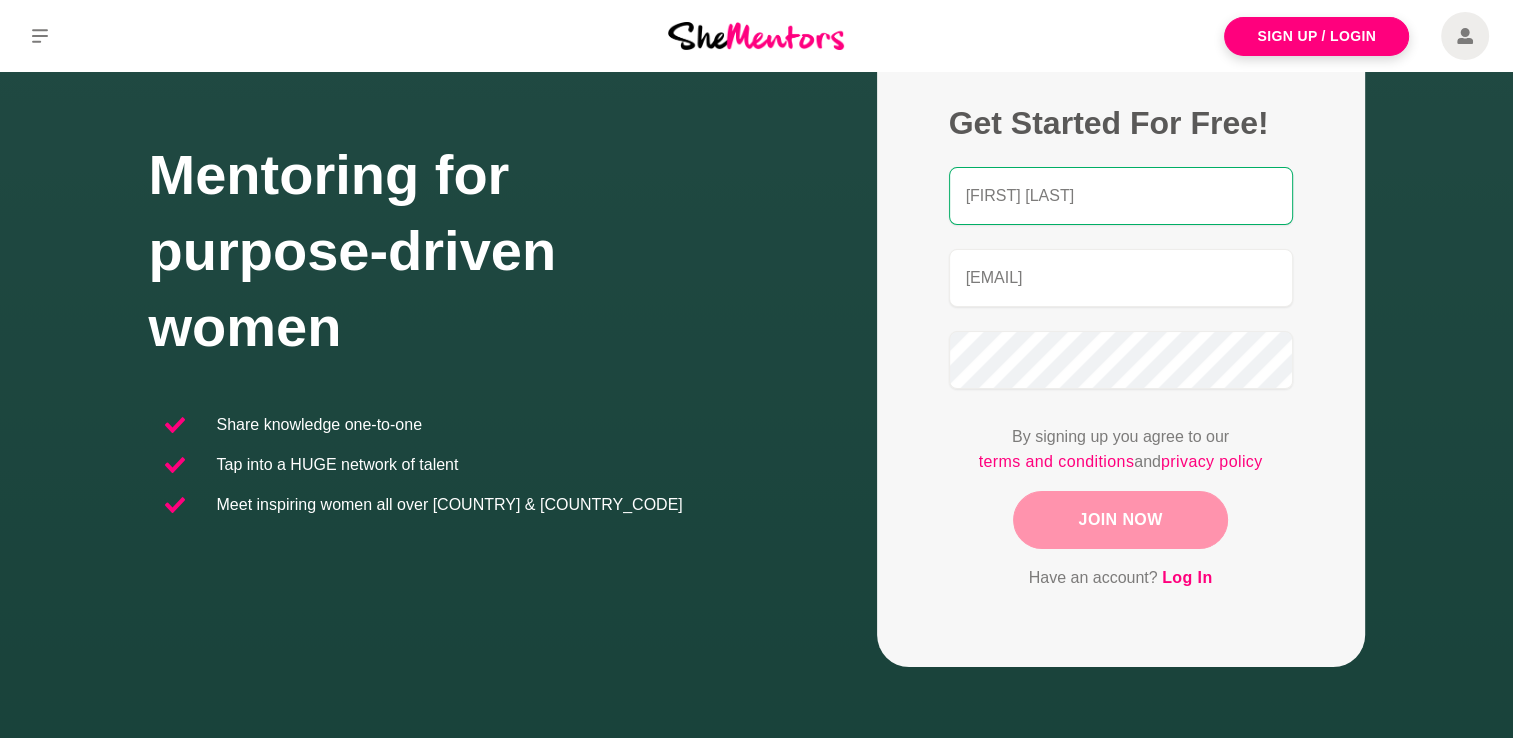 click on "Join Now" at bounding box center [1120, 520] 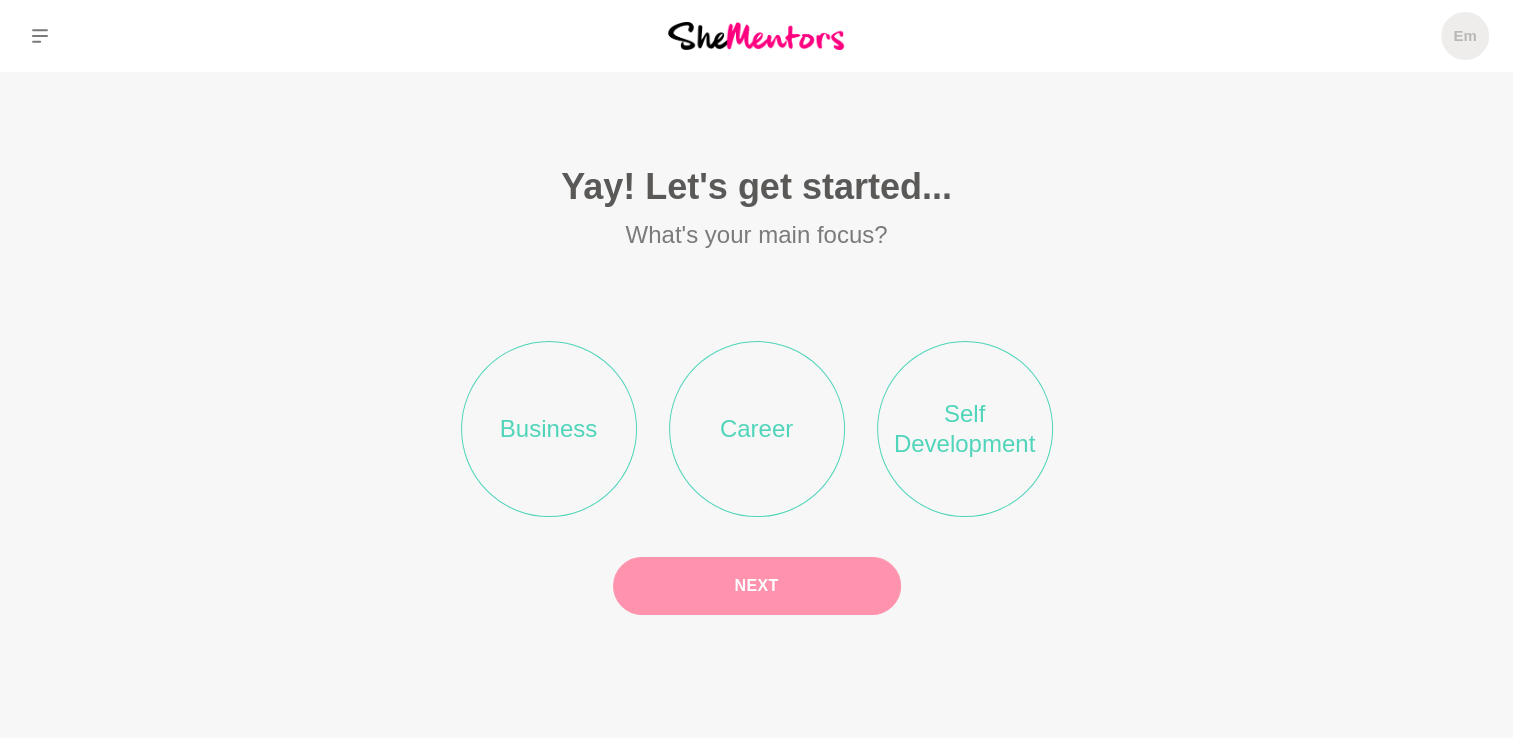 scroll, scrollTop: 0, scrollLeft: 0, axis: both 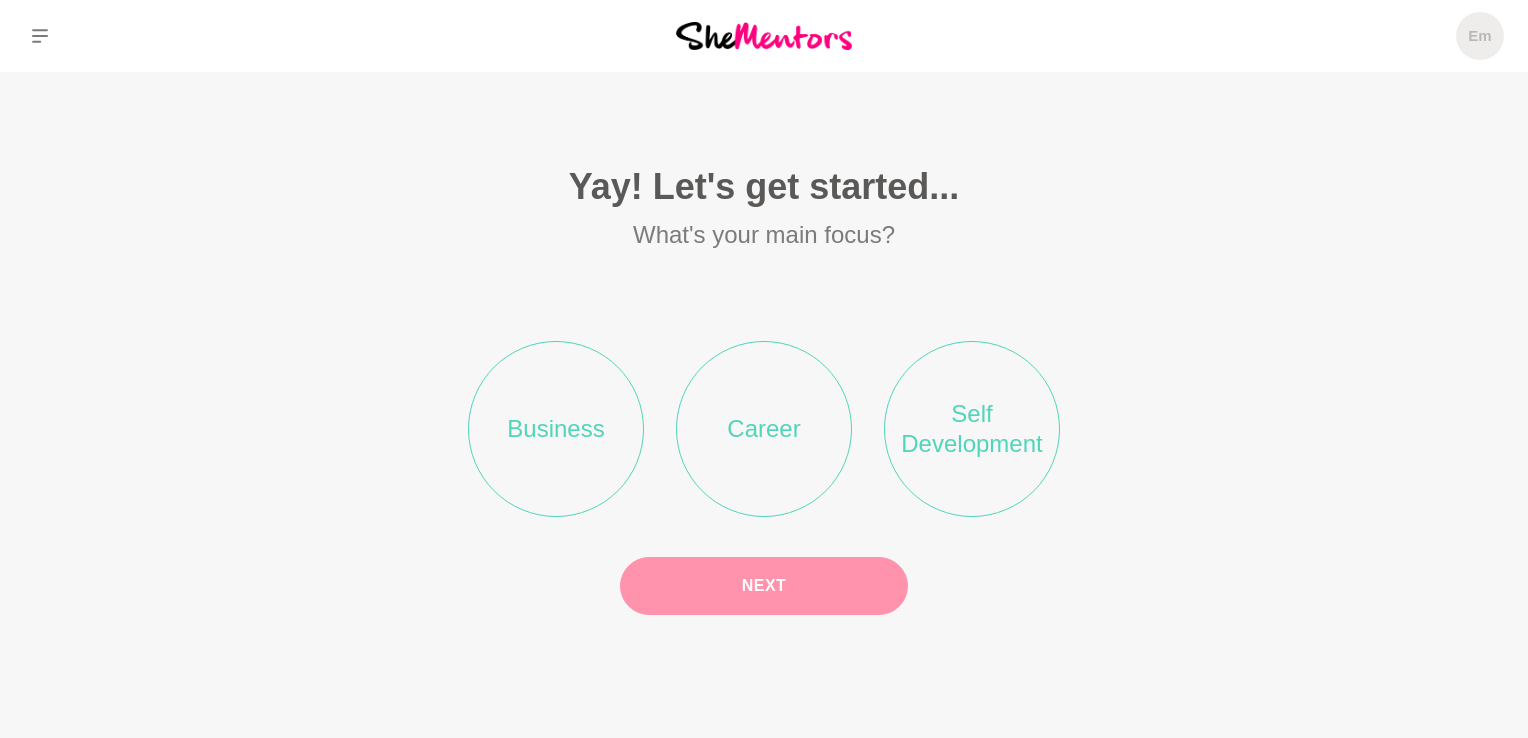 click on "Business" at bounding box center (556, 429) 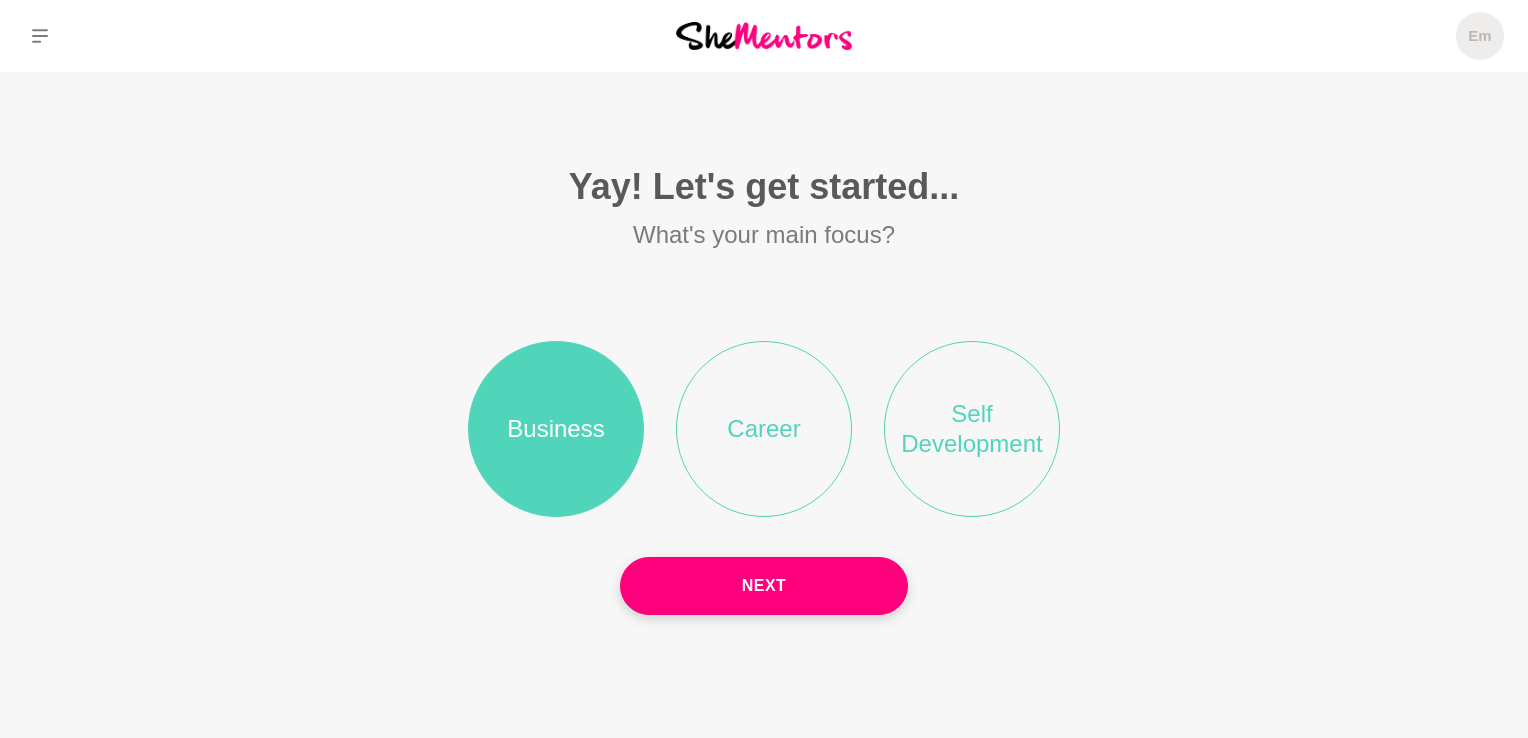 click on "Self Development" at bounding box center (972, 429) 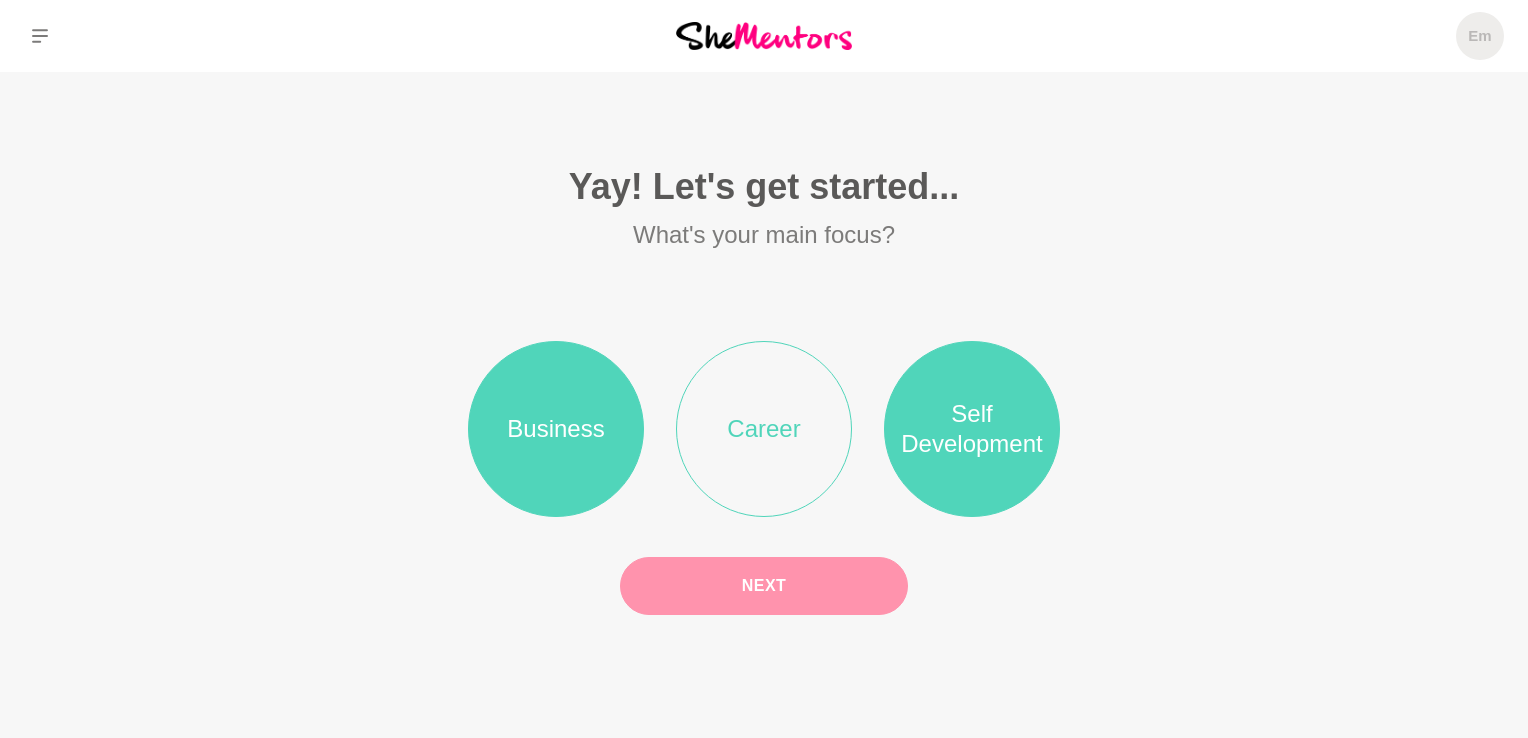 click on "Next" at bounding box center [764, 586] 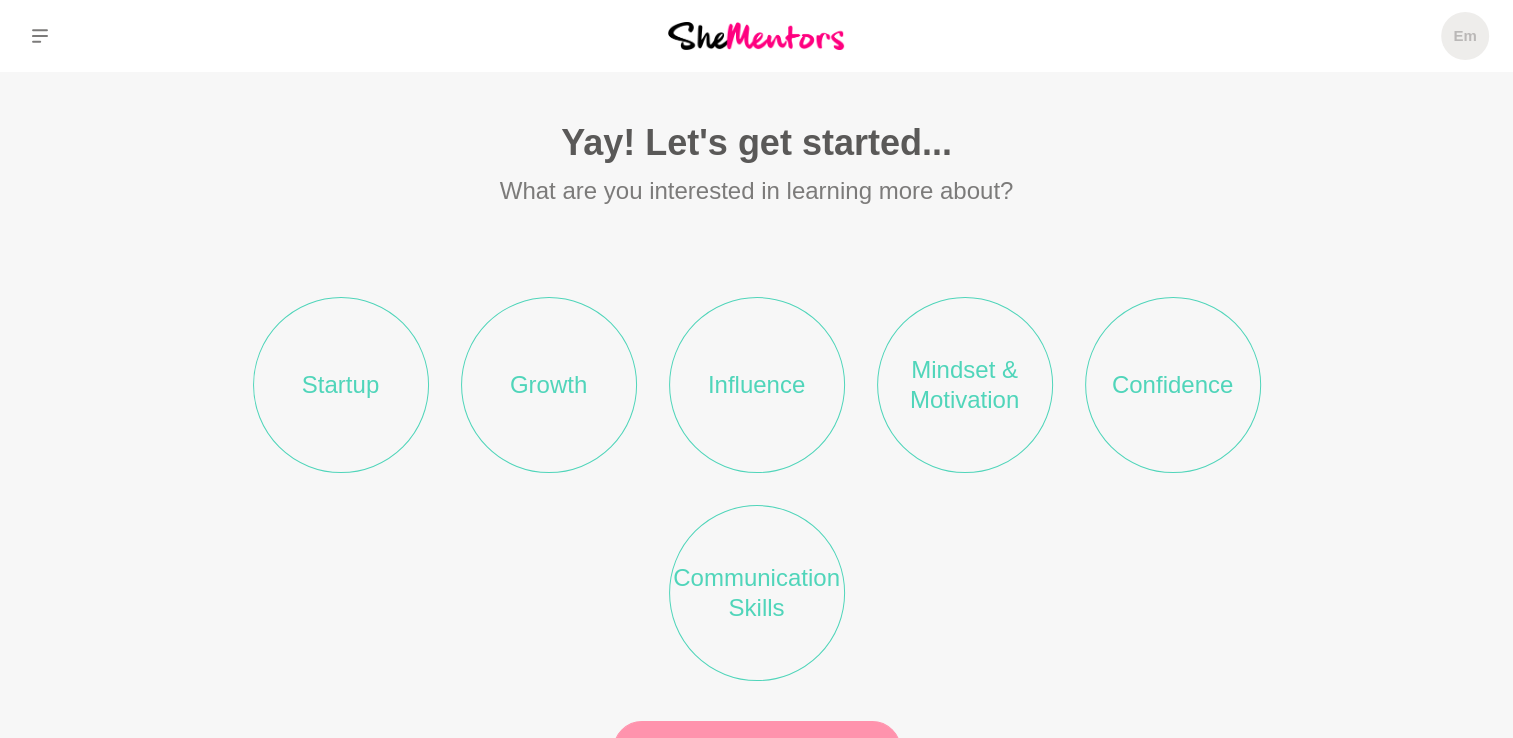 click on "Growth" at bounding box center (549, 385) 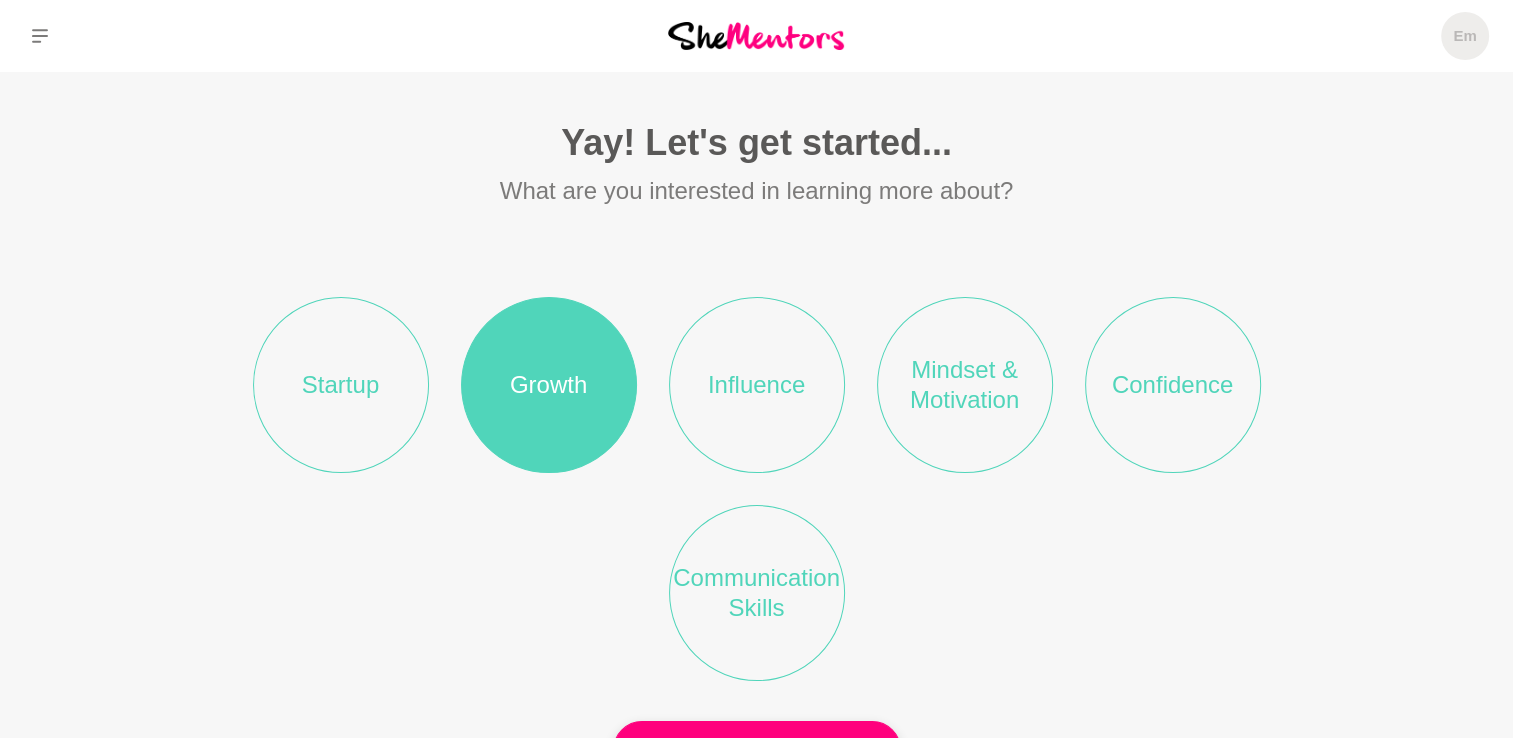 click on "Influence" at bounding box center [757, 385] 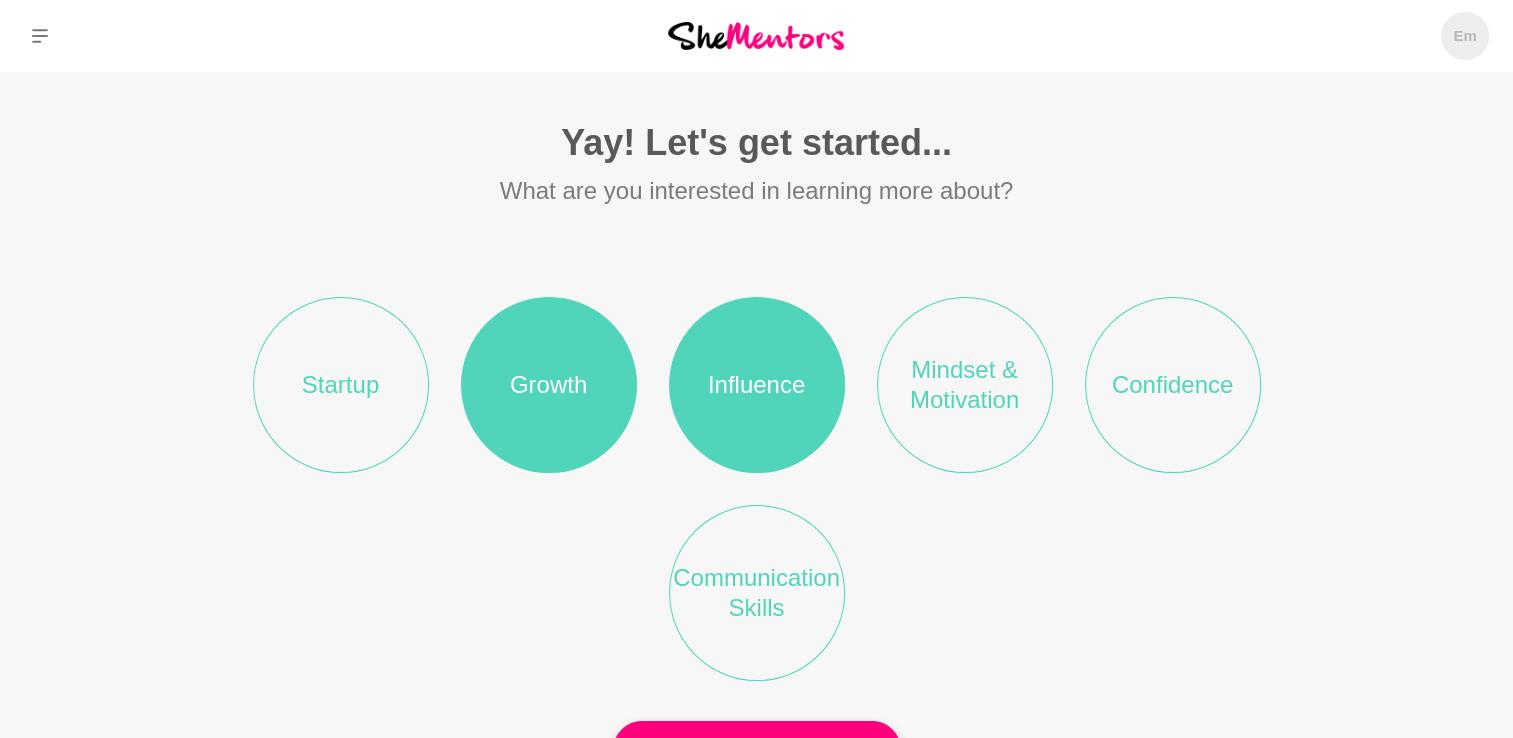 click on "Mindset & Motivation" at bounding box center (965, 385) 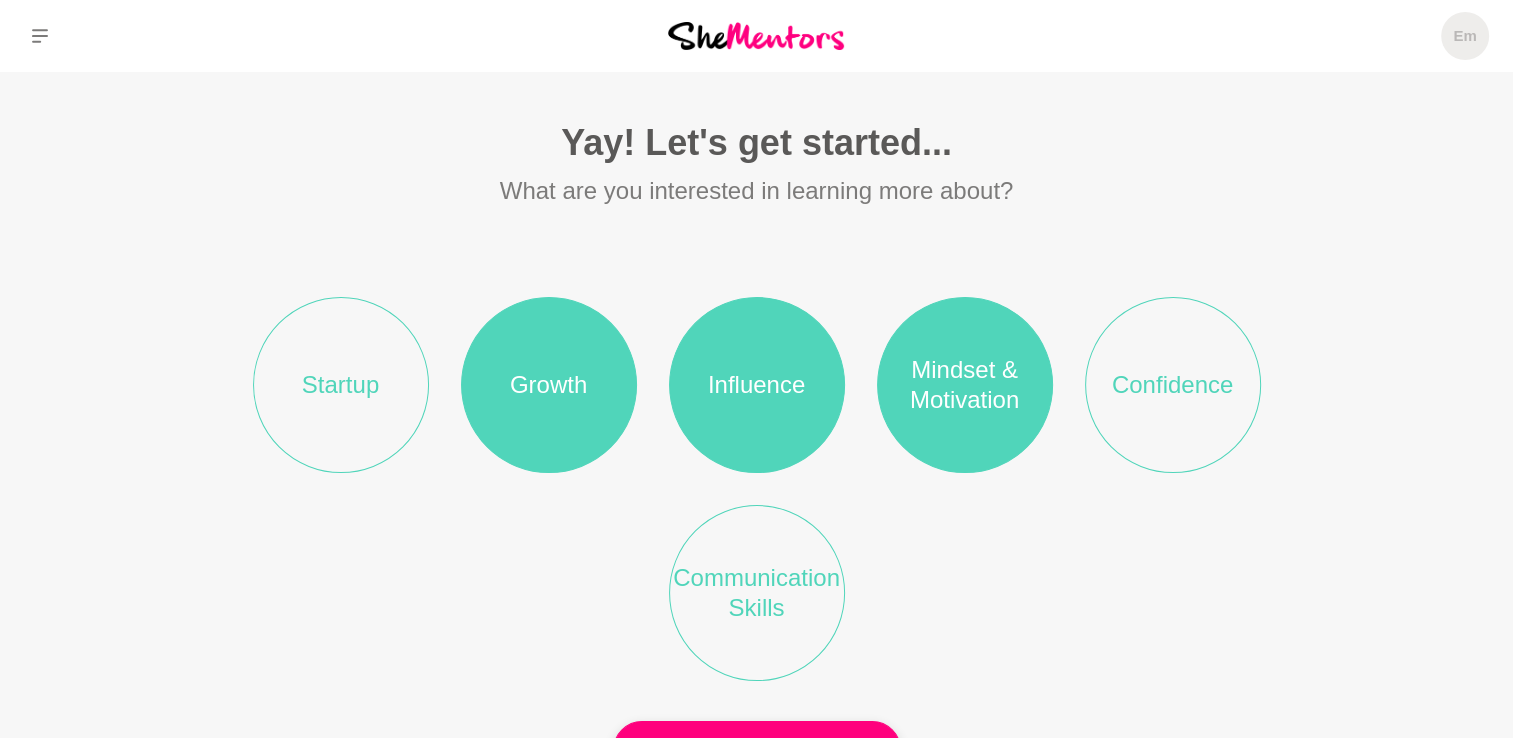 click on "Confidence" at bounding box center [1173, 385] 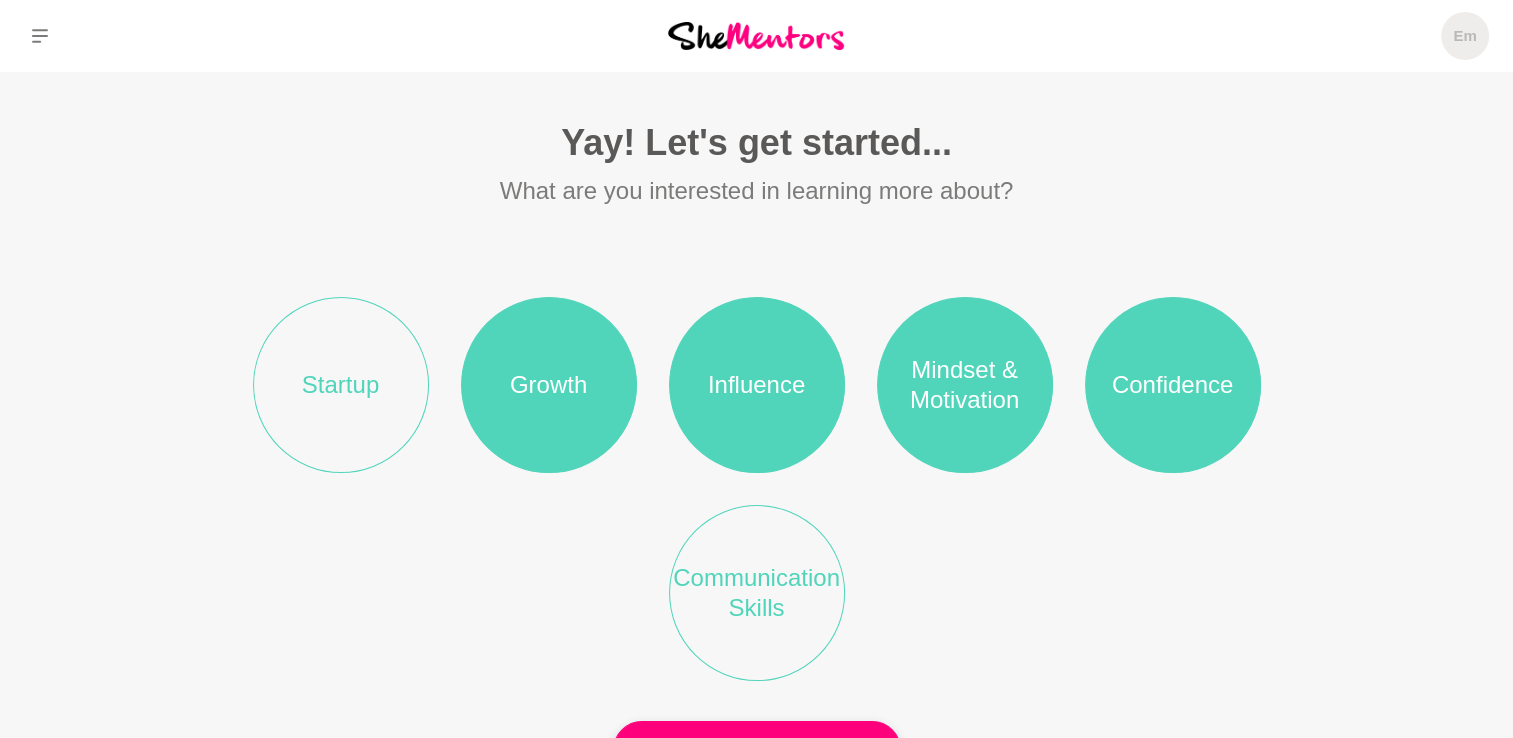 click on "Communication Skills" at bounding box center [757, 593] 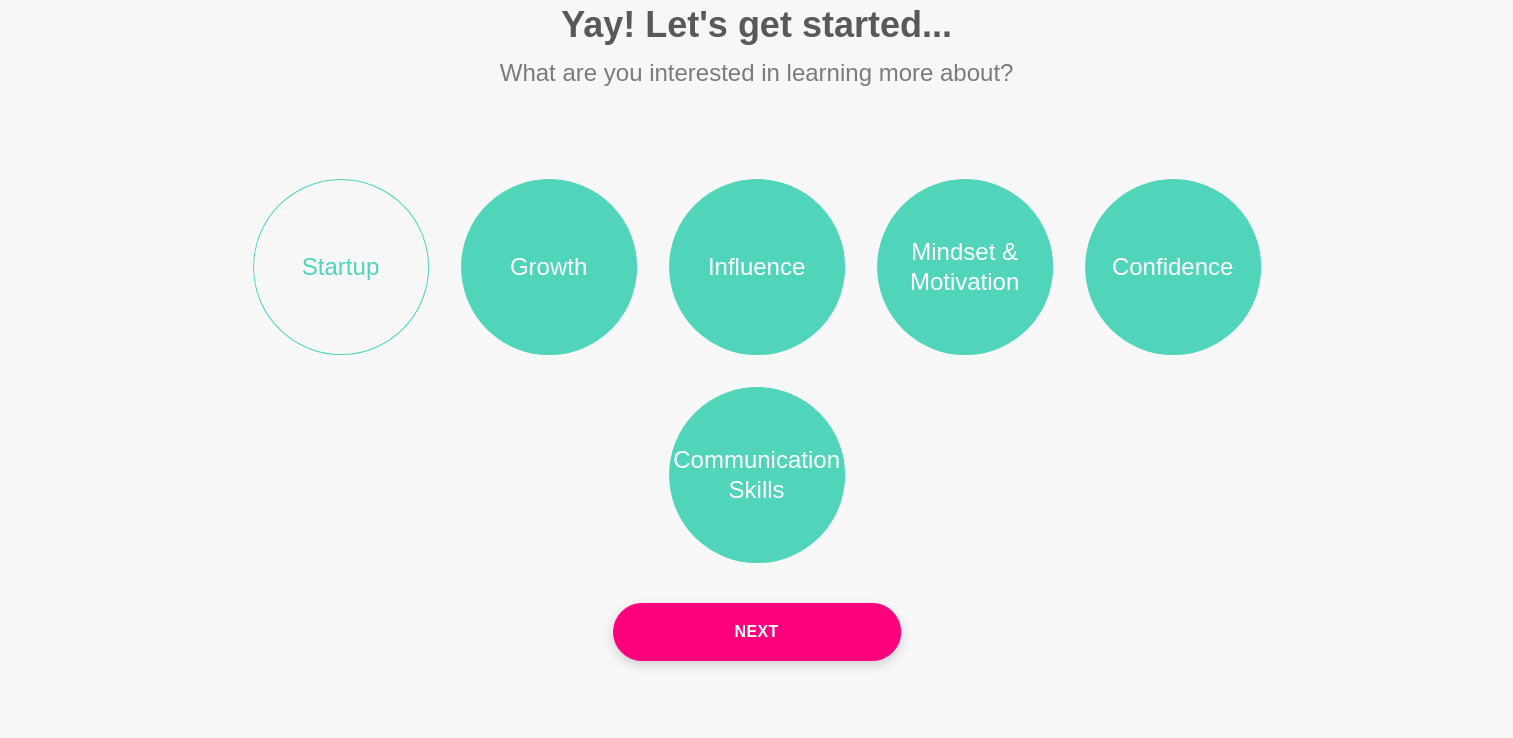 scroll, scrollTop: 120, scrollLeft: 0, axis: vertical 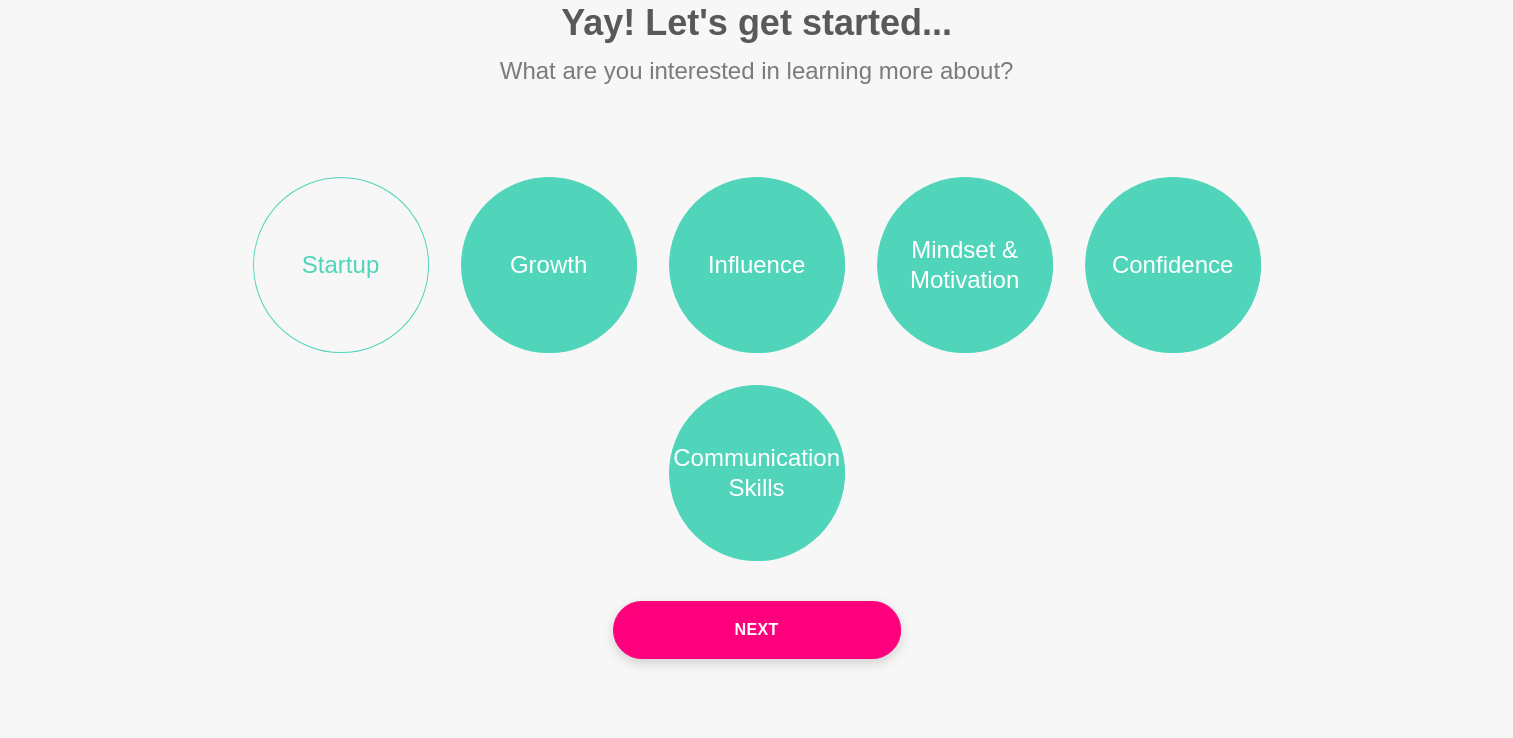 click on "Growth" at bounding box center (549, 265) 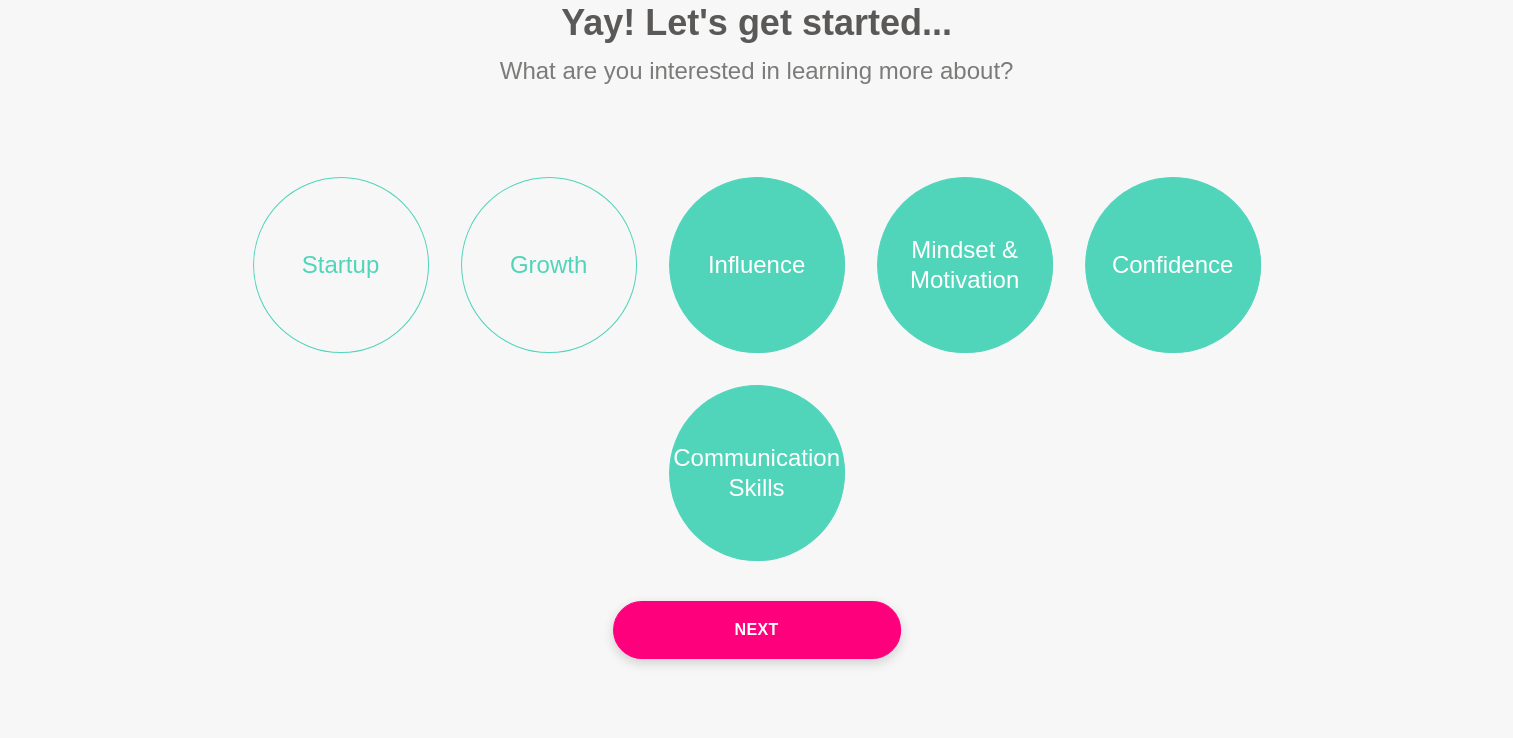 click on "Growth" at bounding box center (549, 265) 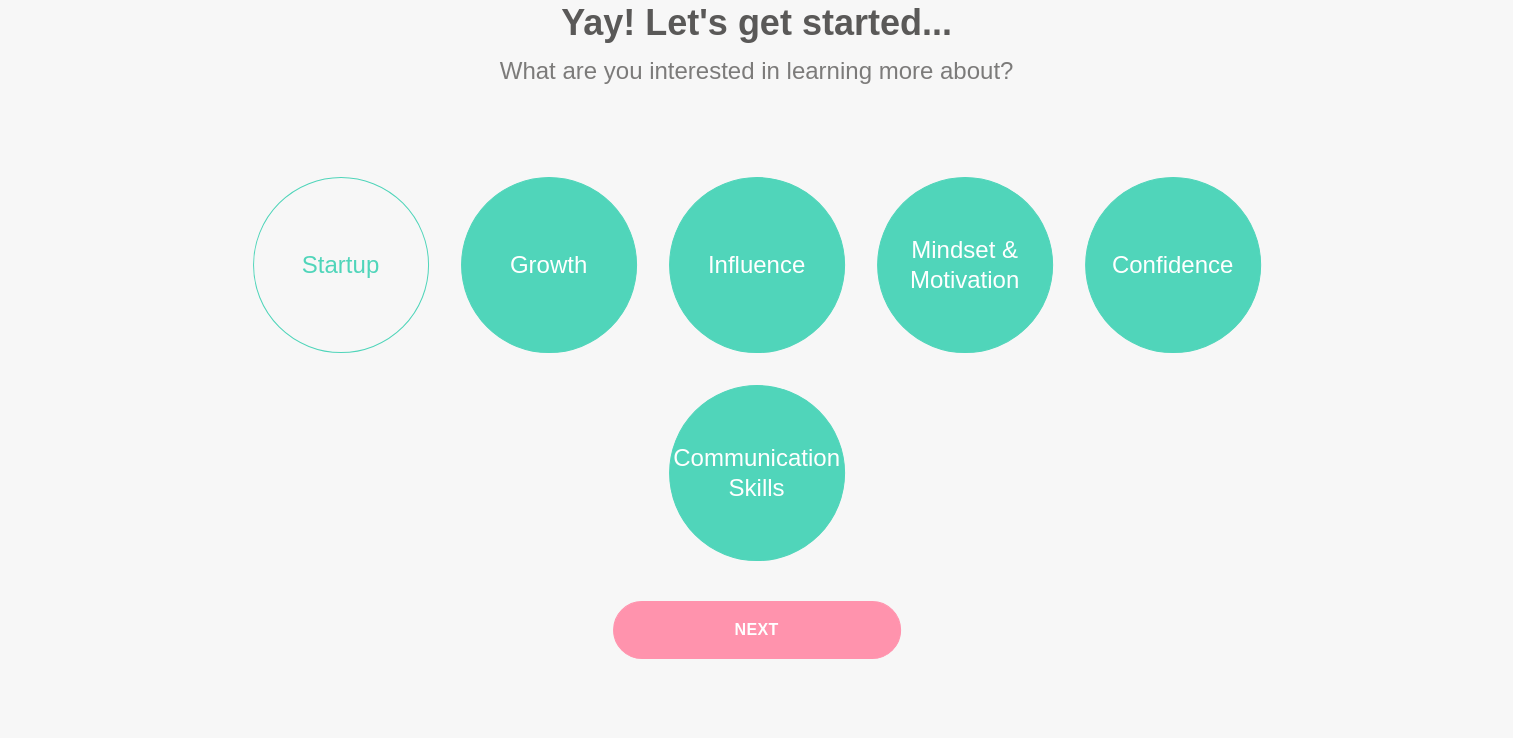 click on "Next" at bounding box center (757, 630) 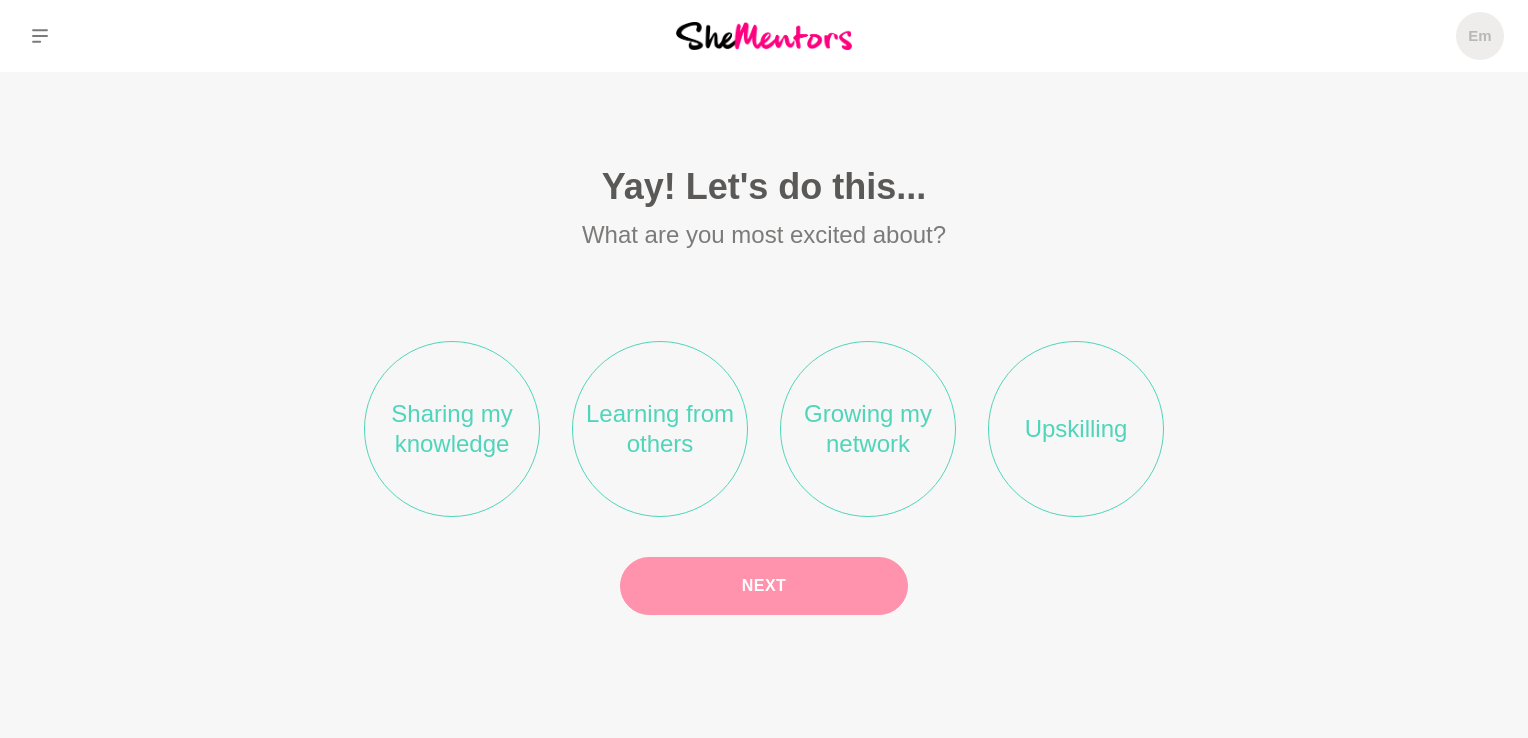 click on "Learning from others" at bounding box center [660, 429] 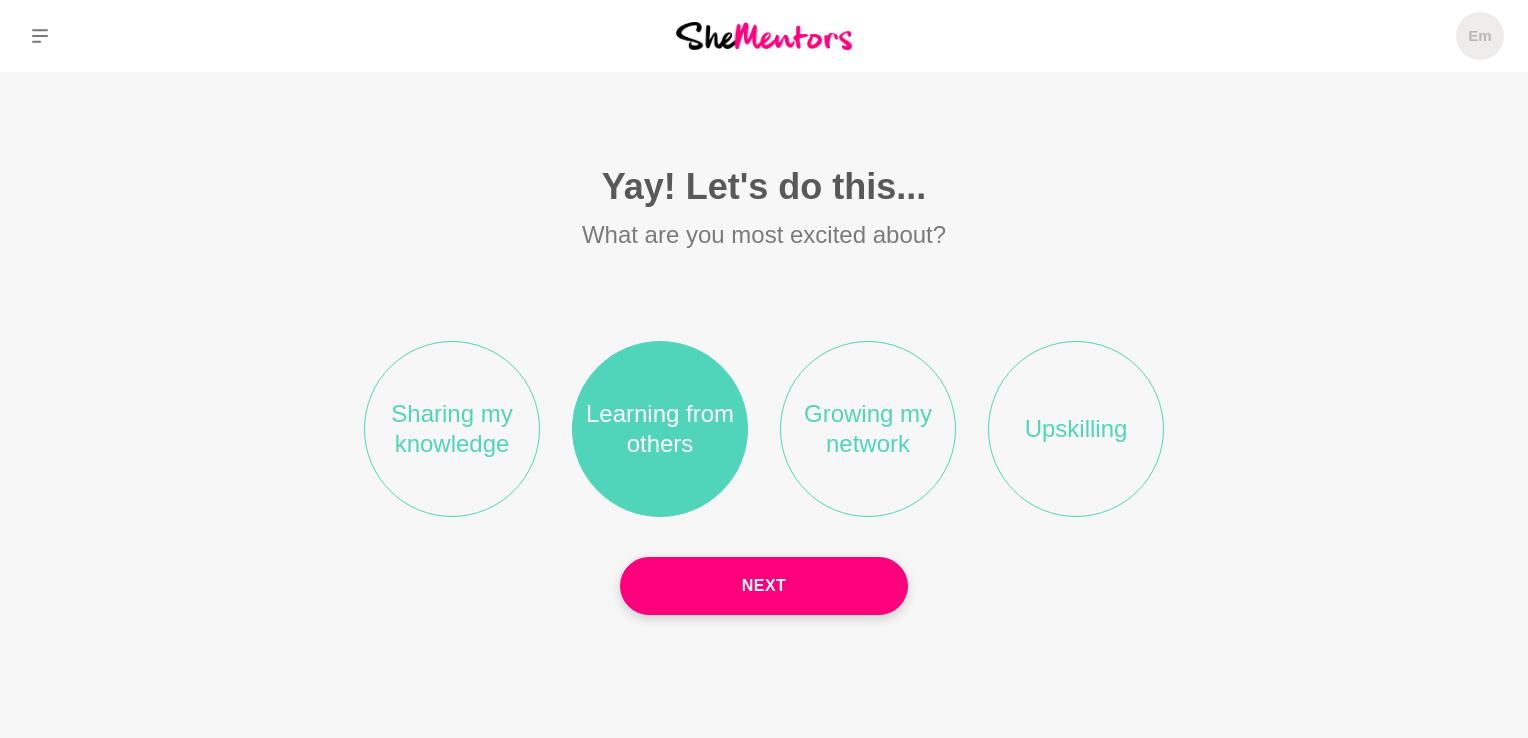 click on "Sharing my knowledge" at bounding box center (452, 429) 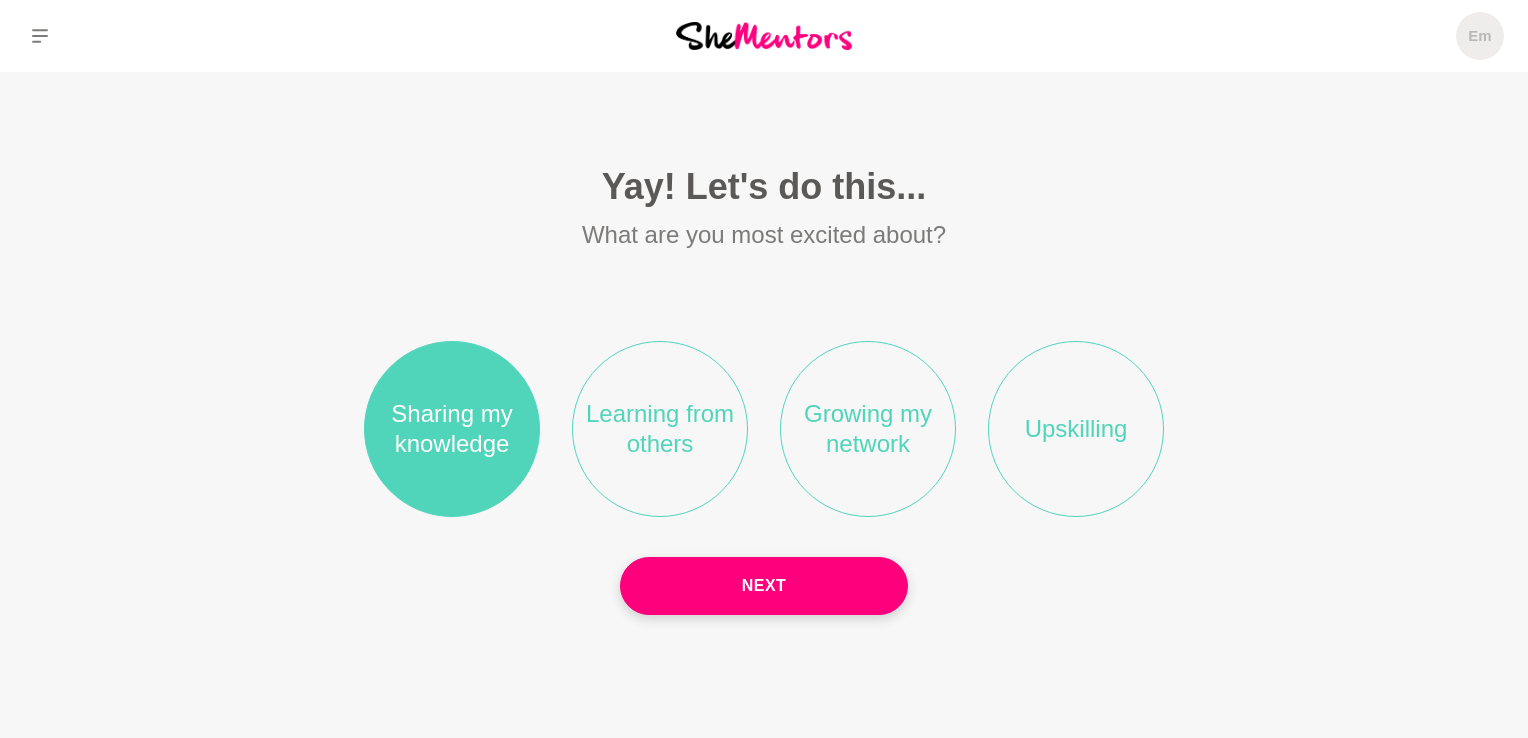 click on "Learning from others" at bounding box center (660, 429) 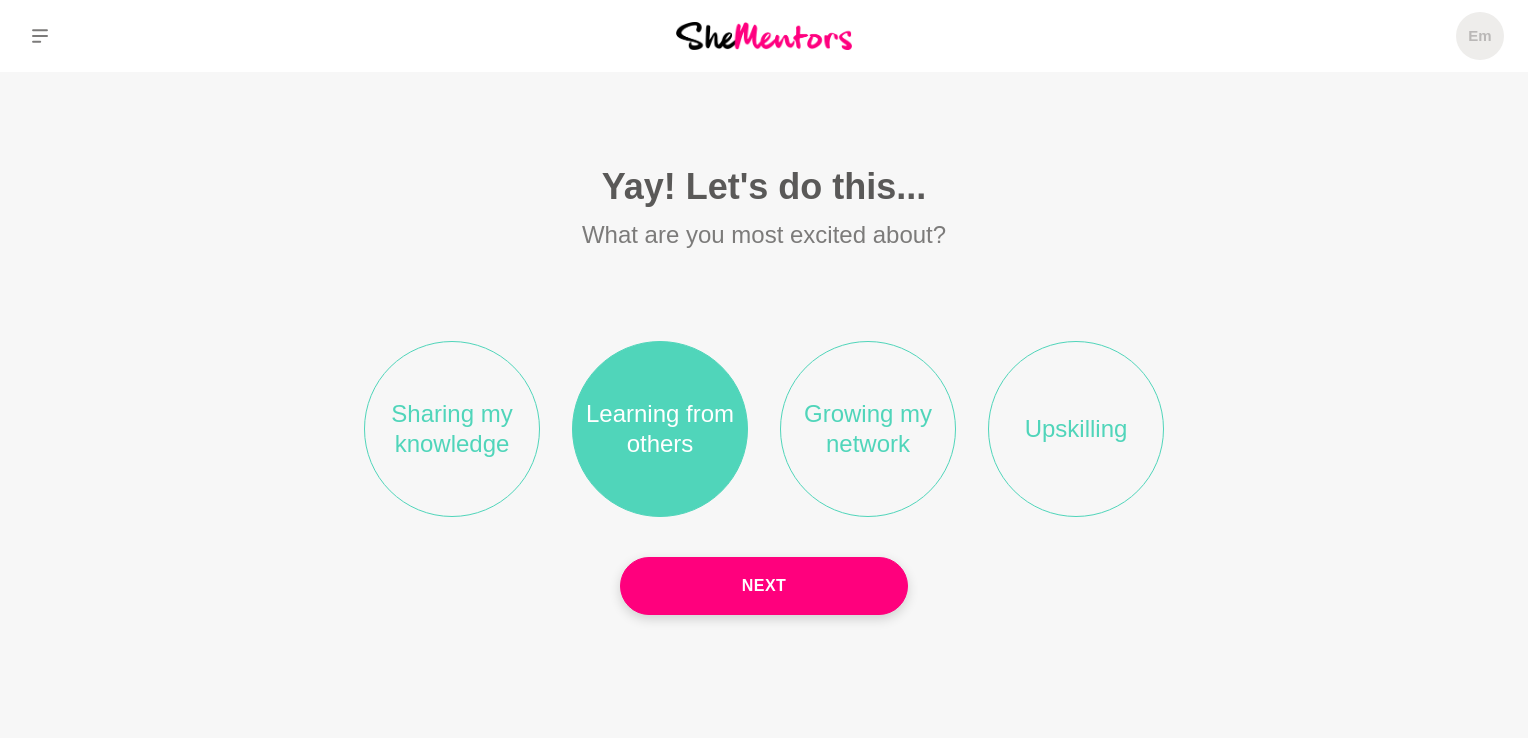 click on "Growing my network" at bounding box center (868, 429) 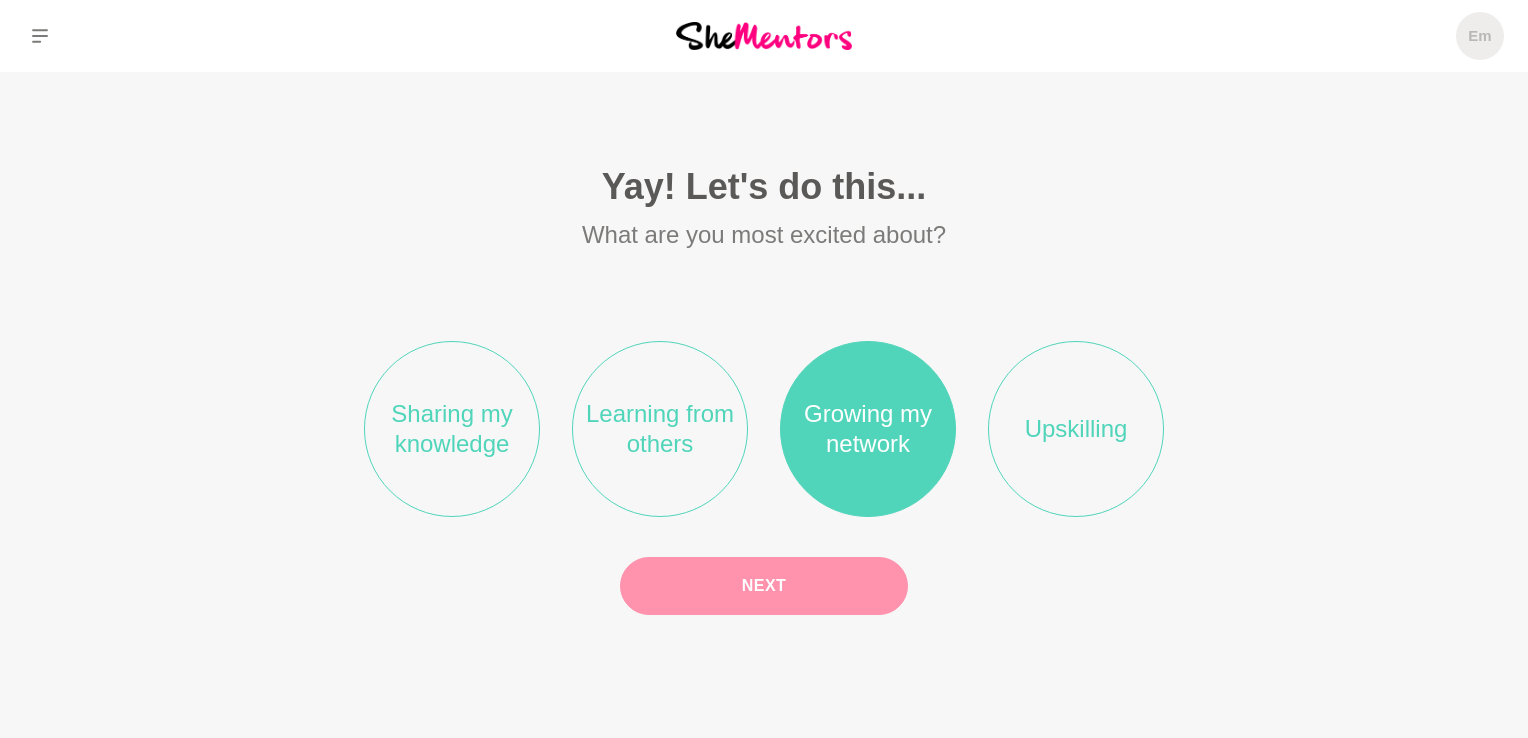 click on "Next" at bounding box center [764, 586] 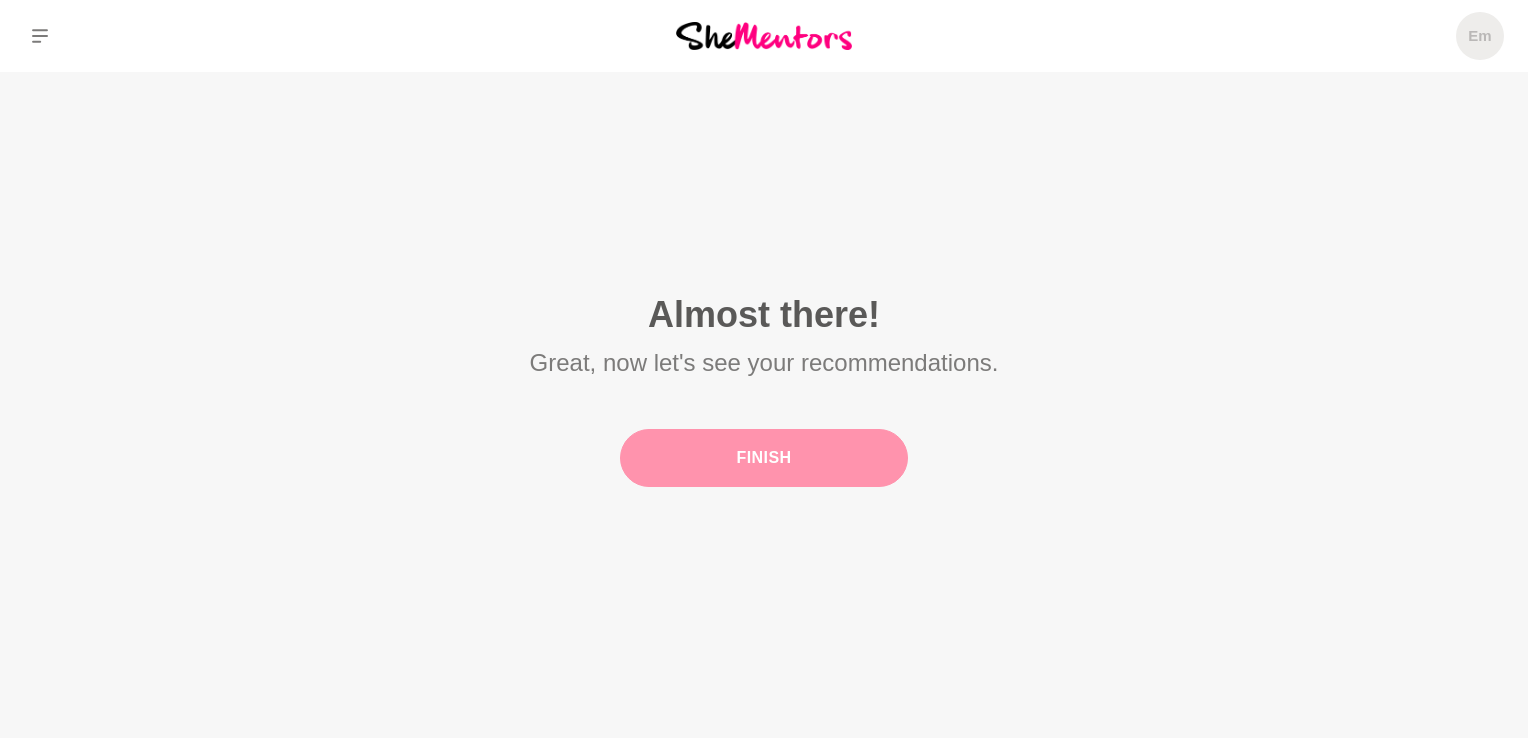click on "Finish" at bounding box center [764, 458] 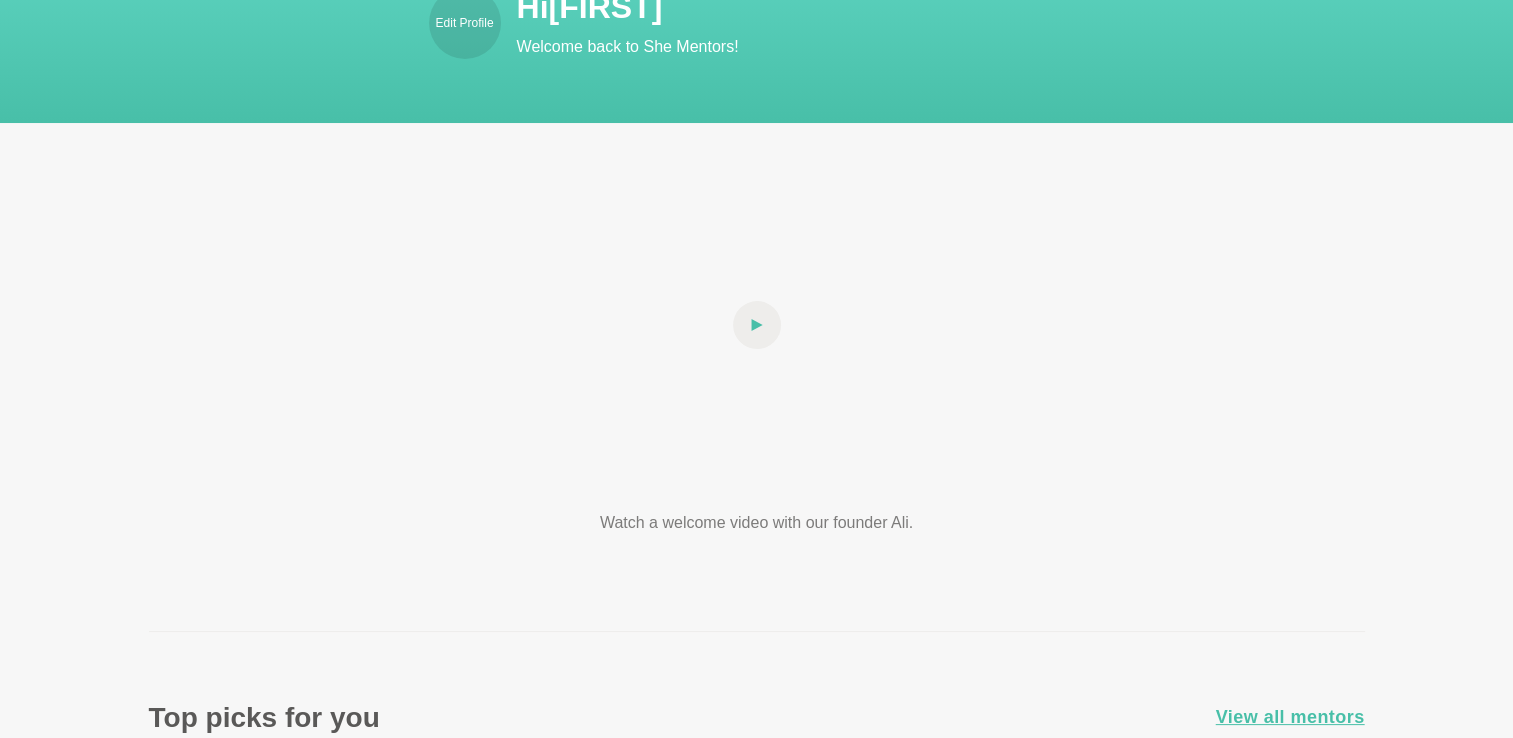 scroll, scrollTop: 144, scrollLeft: 0, axis: vertical 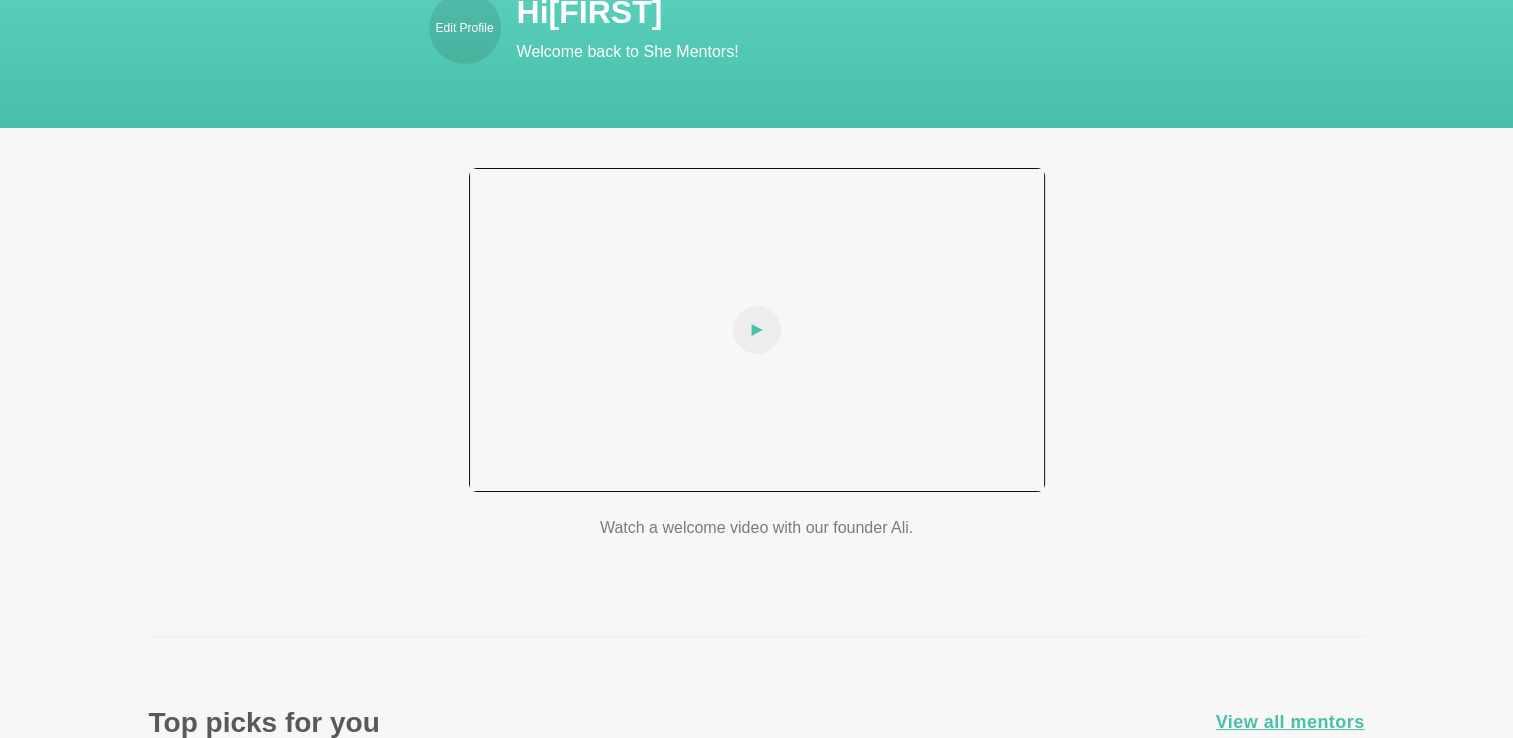click at bounding box center [757, 330] 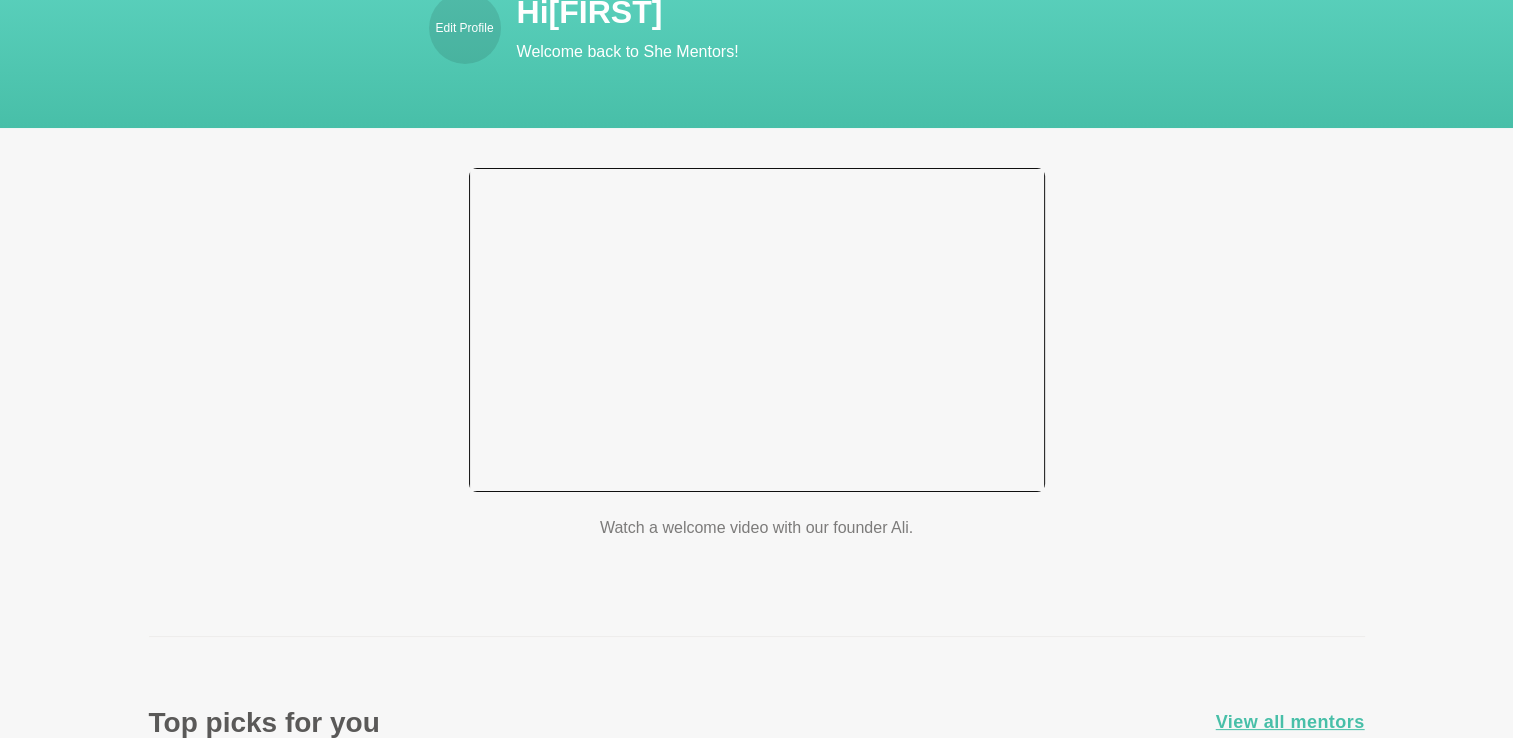 click at bounding box center (757, 330) 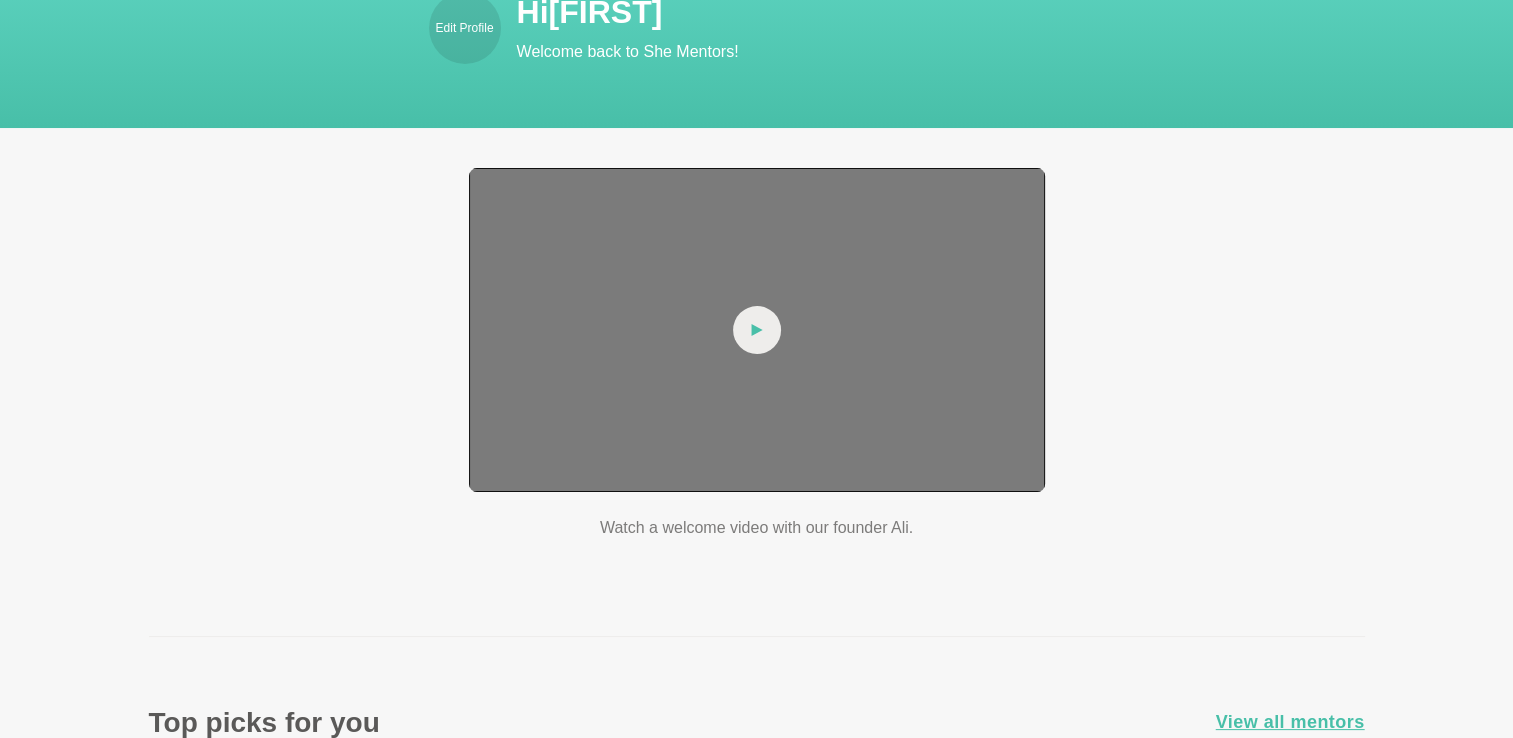 click 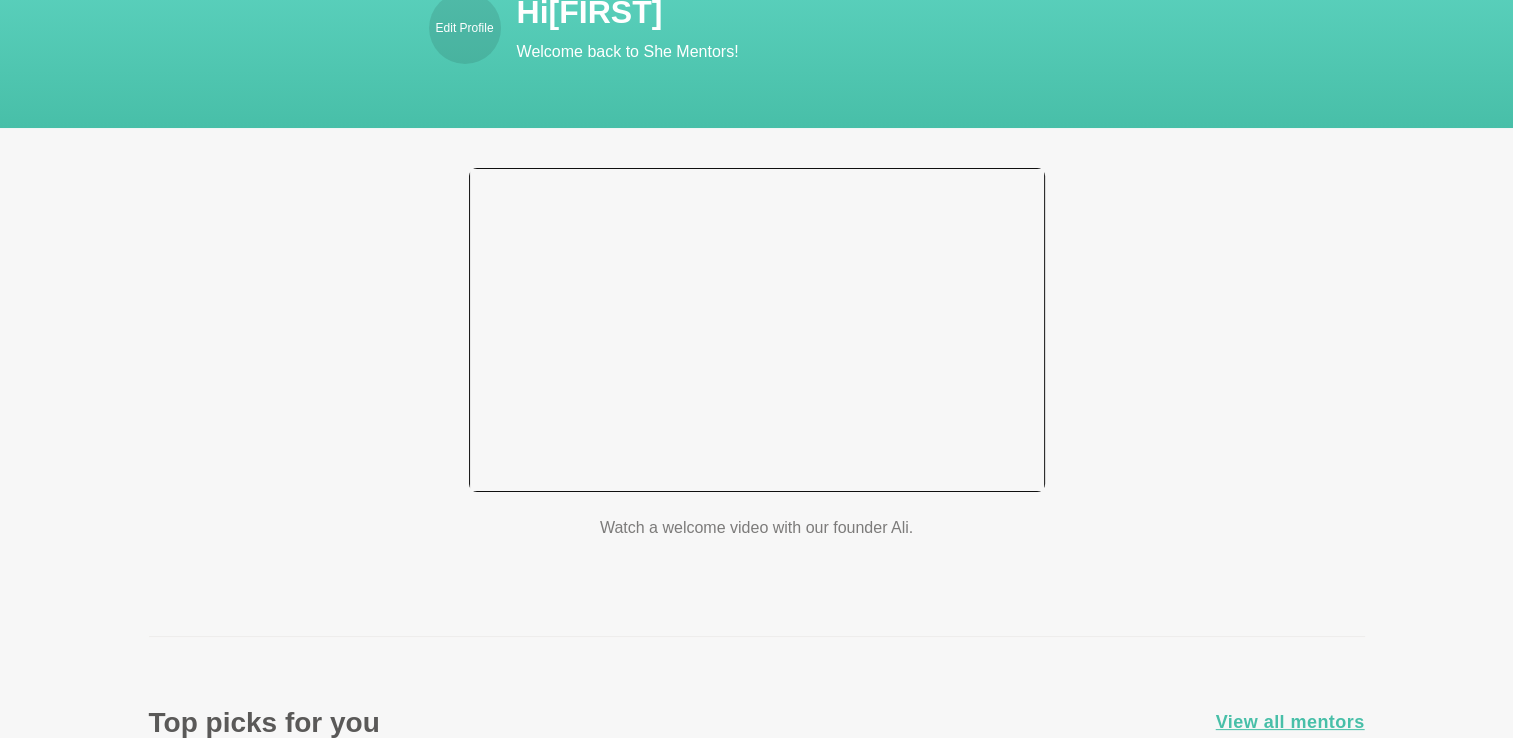 click at bounding box center [757, 330] 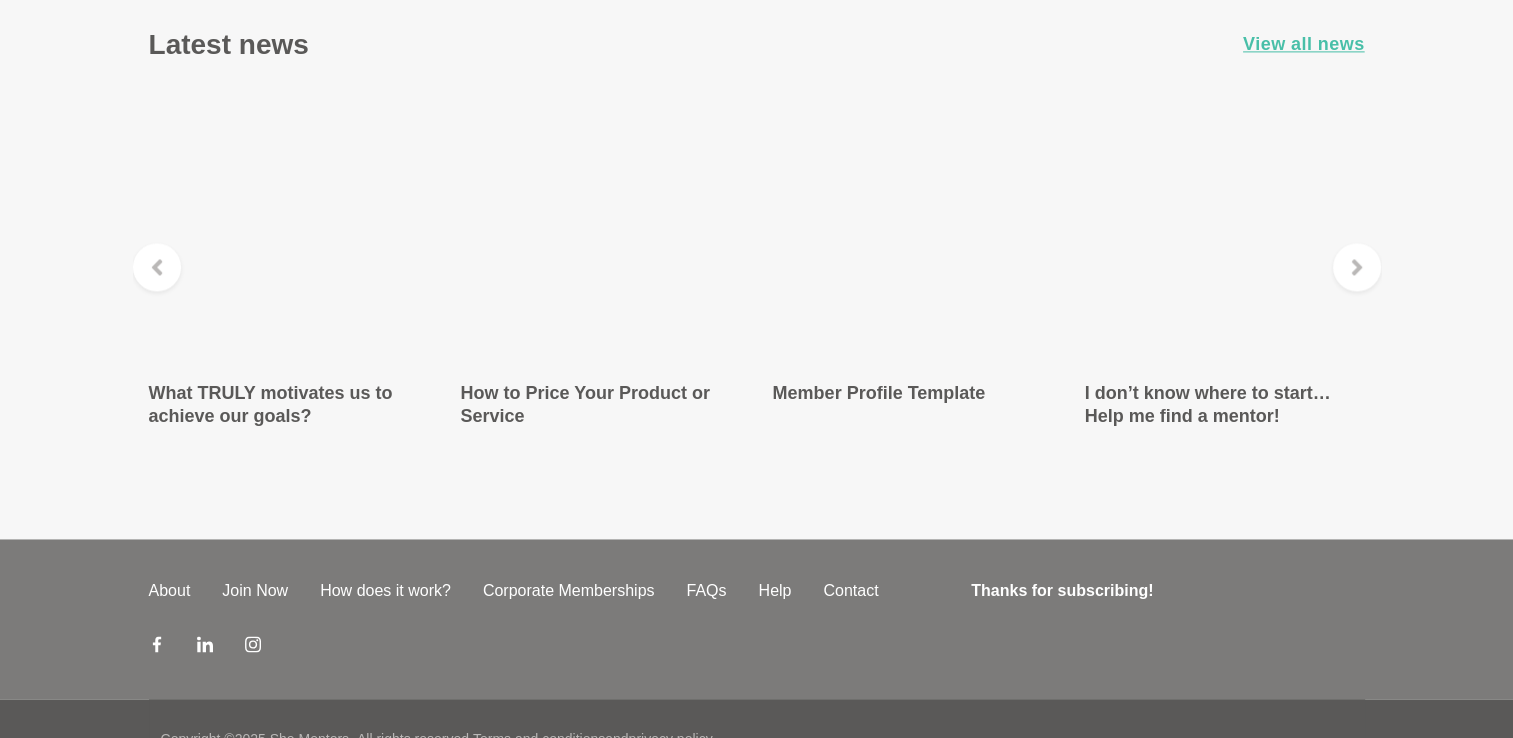 scroll, scrollTop: 3008, scrollLeft: 0, axis: vertical 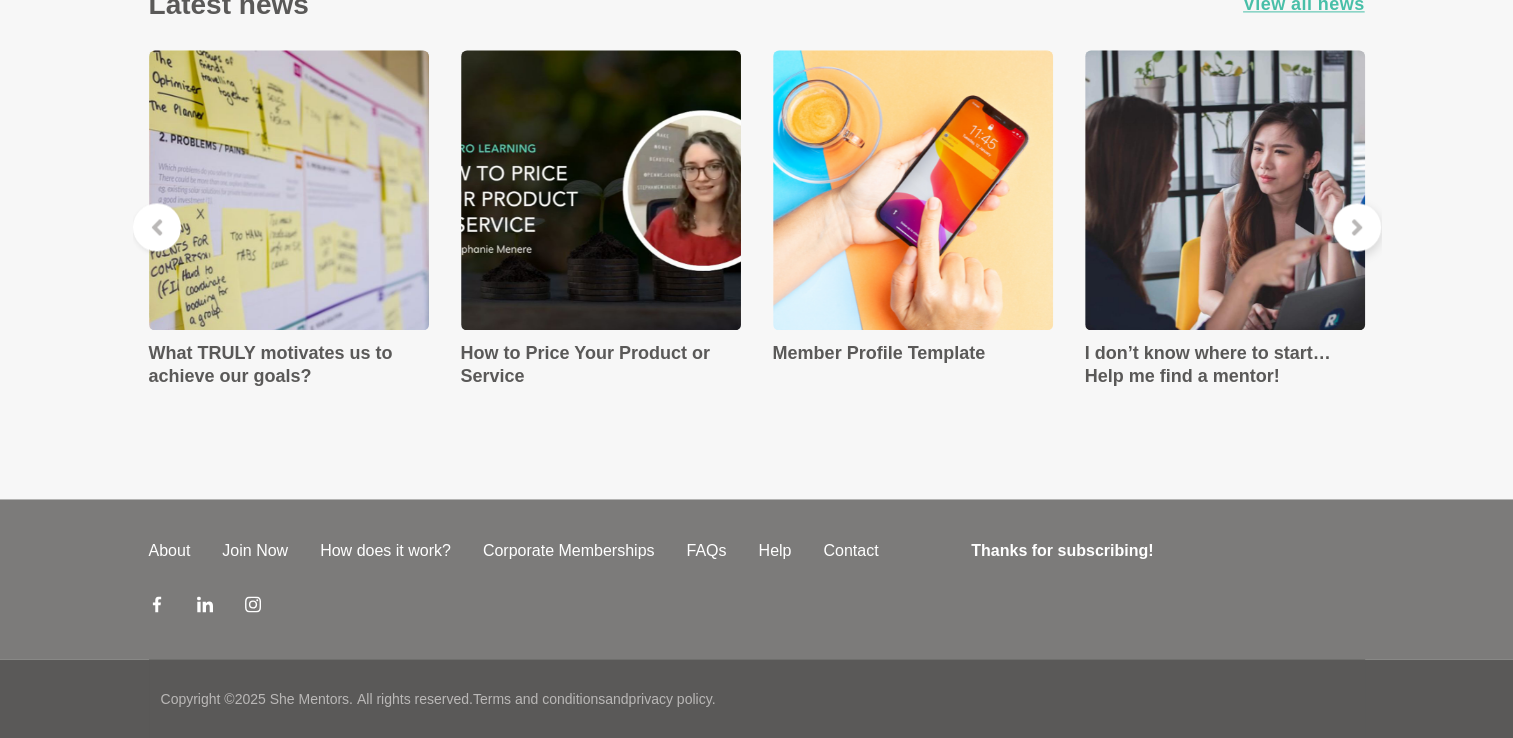 click at bounding box center [1357, 227] 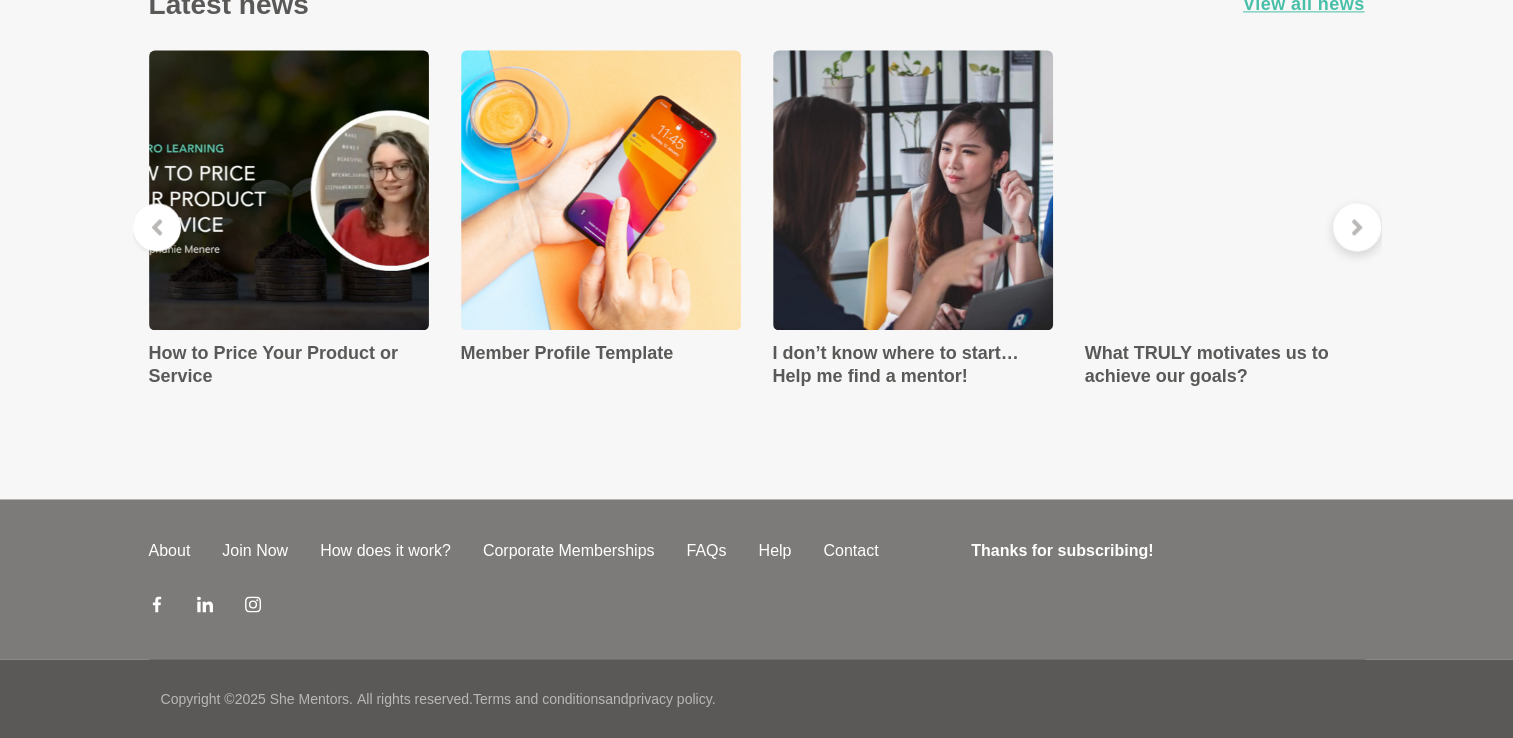 click at bounding box center [1357, 227] 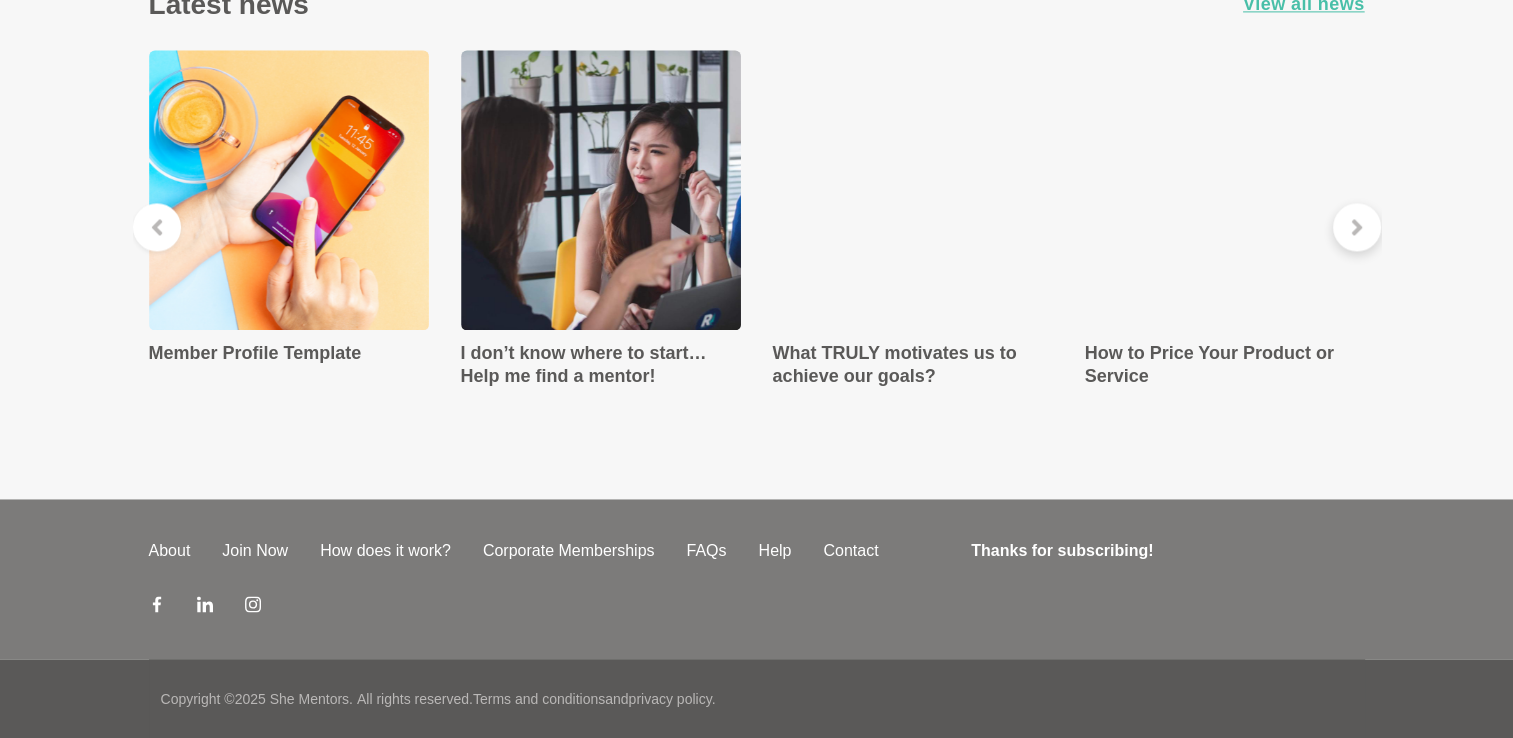 click at bounding box center (1357, 227) 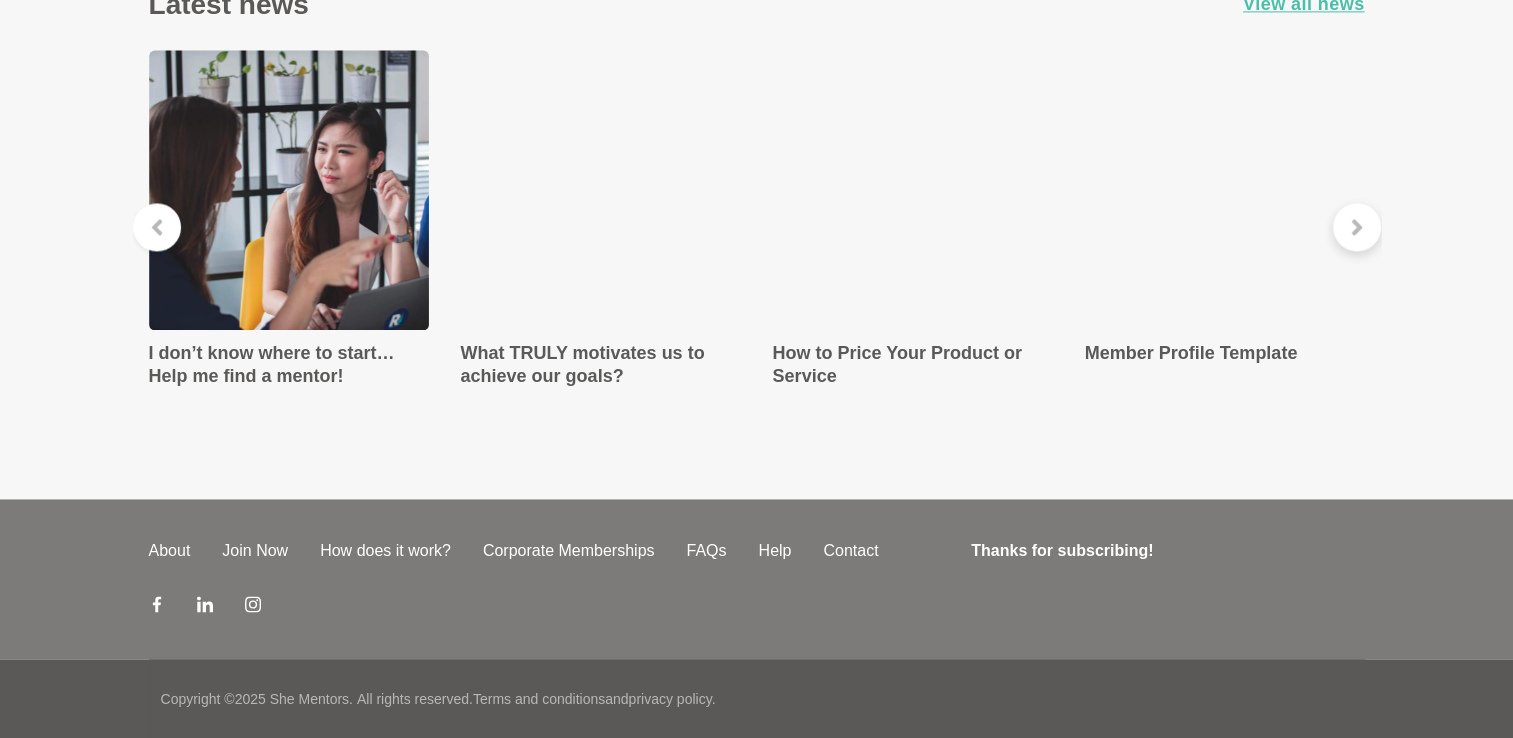 click at bounding box center (1357, 227) 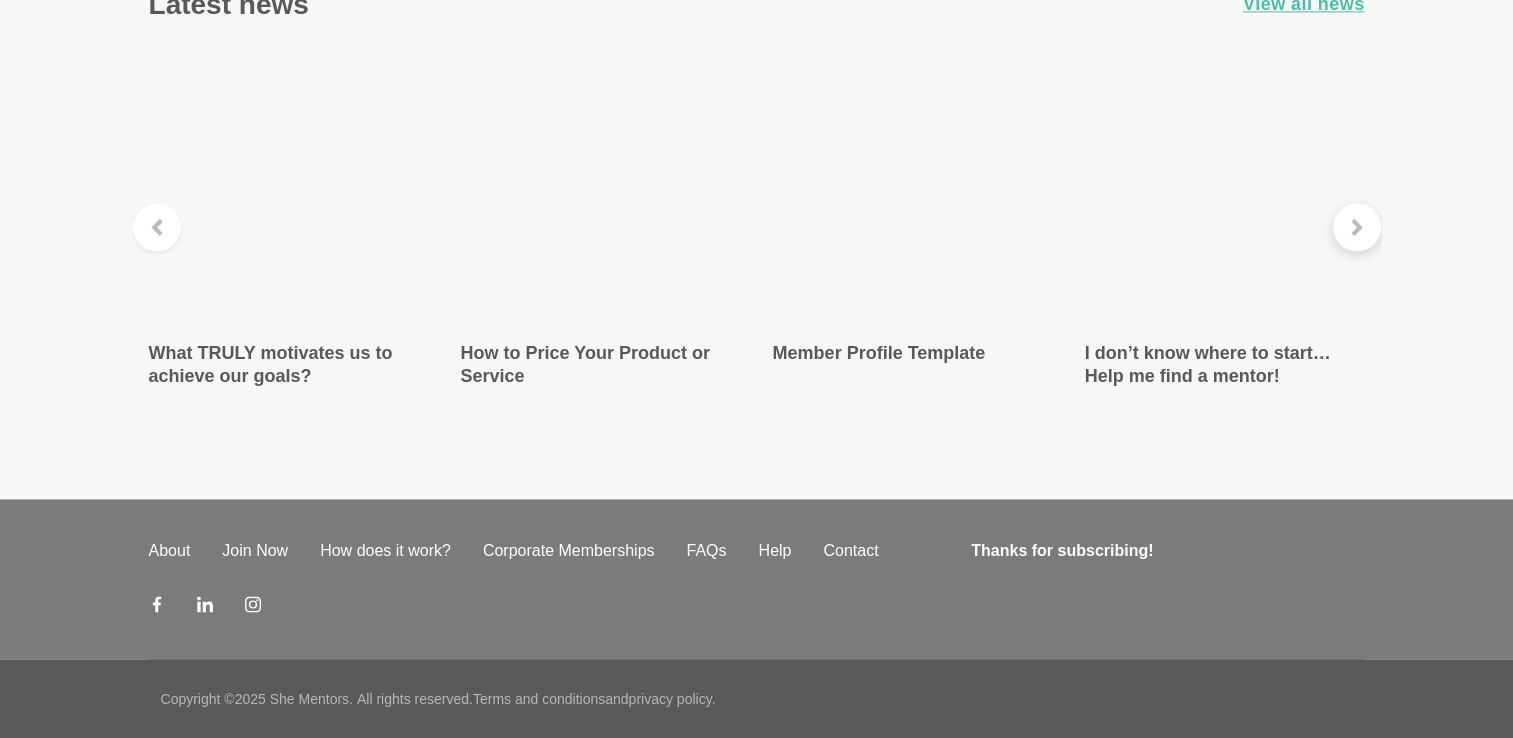 click at bounding box center [1357, 227] 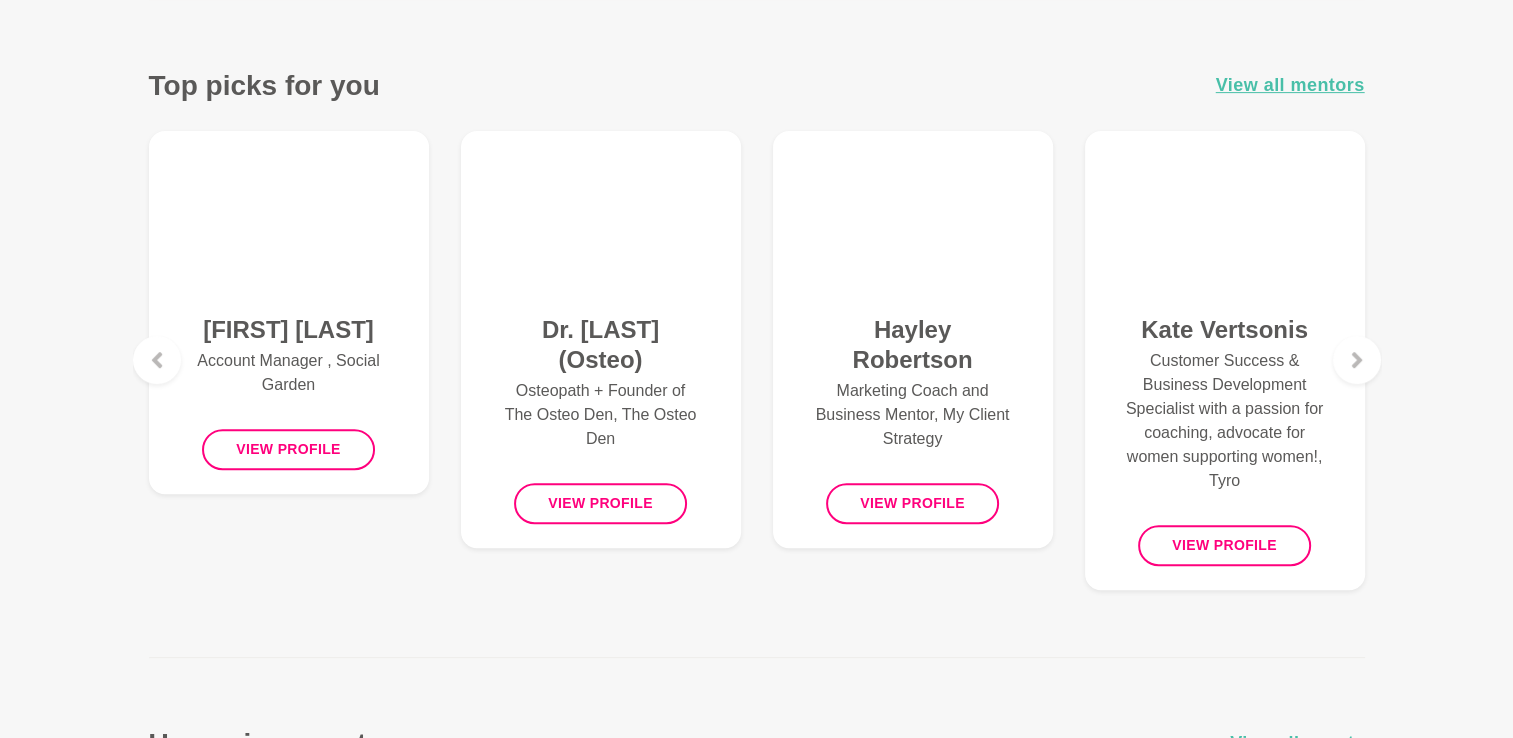 scroll, scrollTop: 0, scrollLeft: 0, axis: both 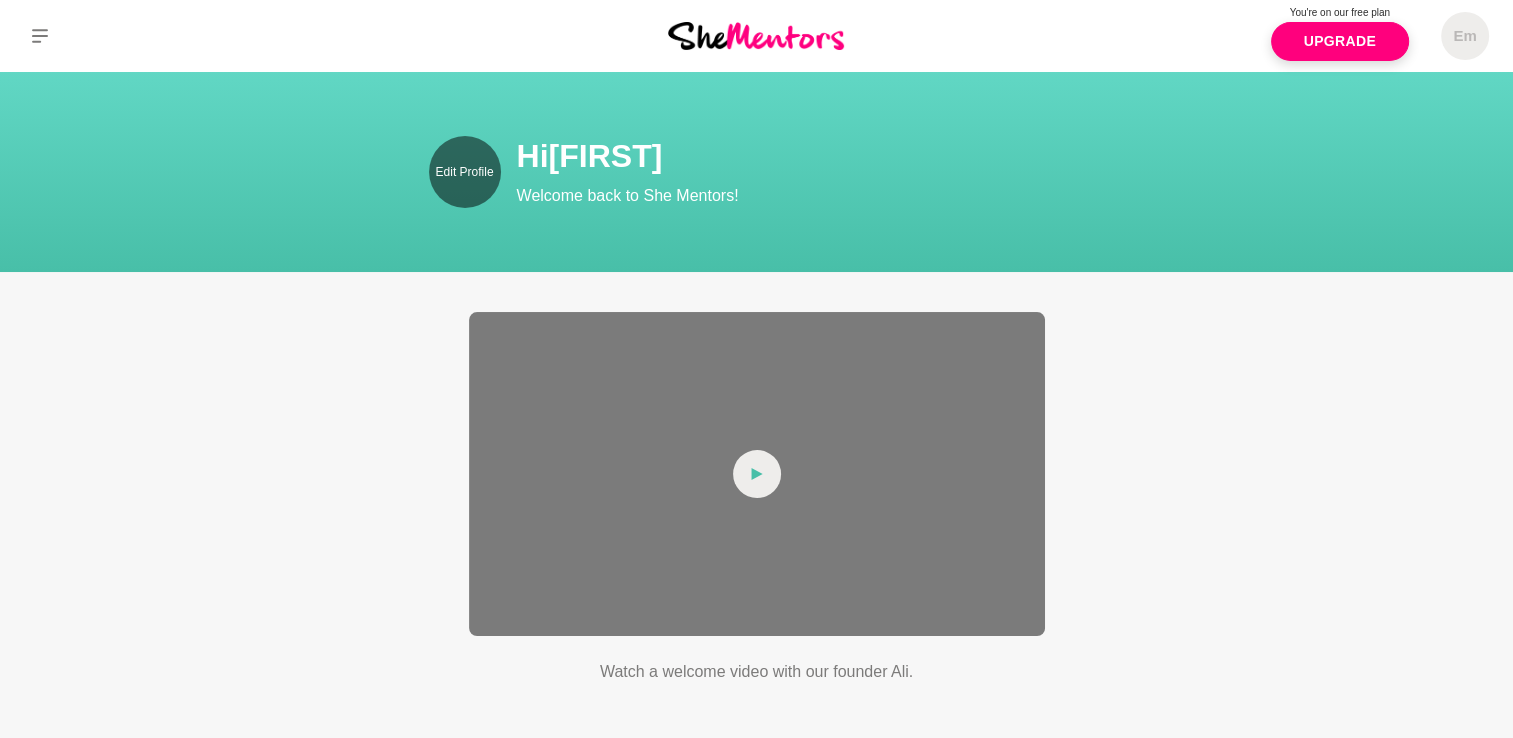 click on "Edit Profile" at bounding box center (465, 172) 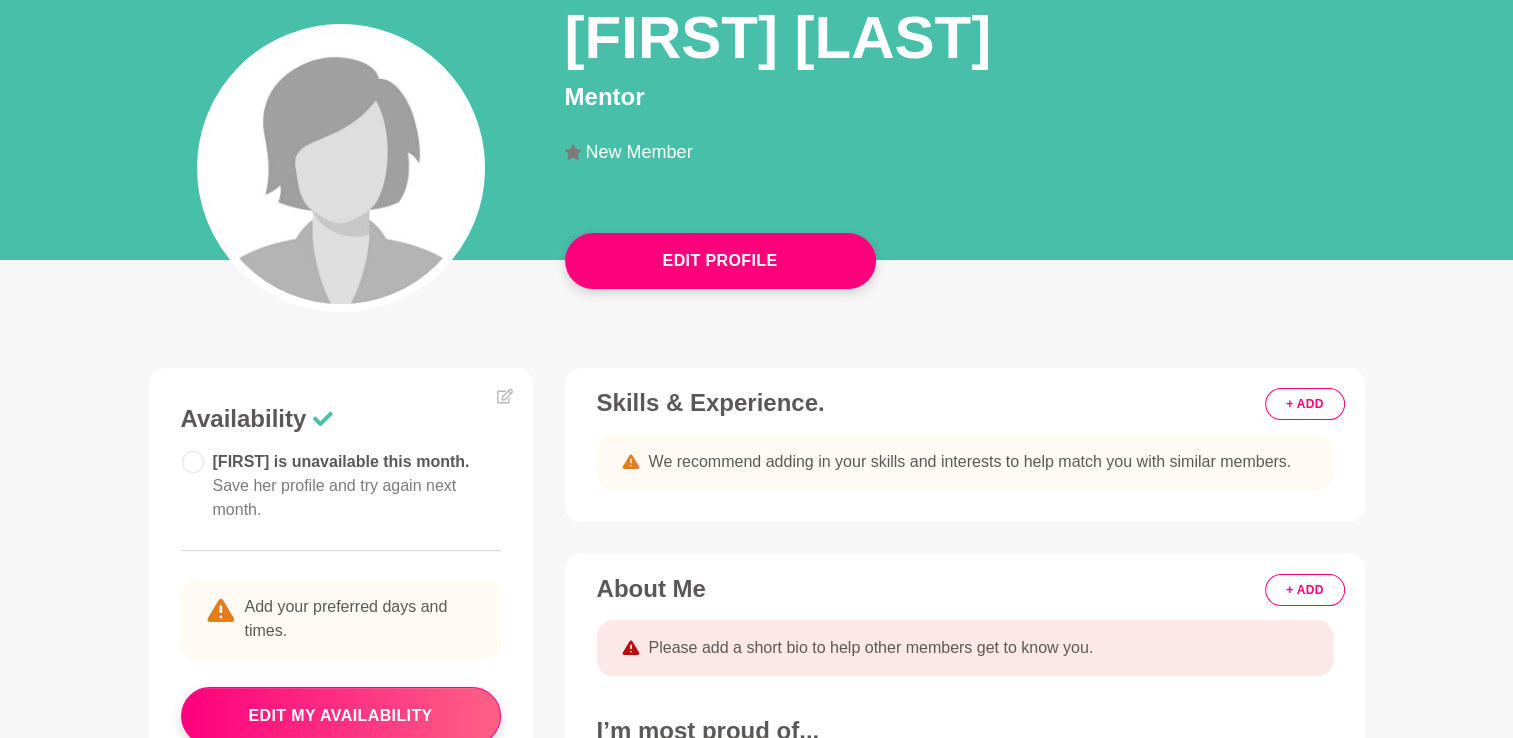 scroll, scrollTop: 216, scrollLeft: 0, axis: vertical 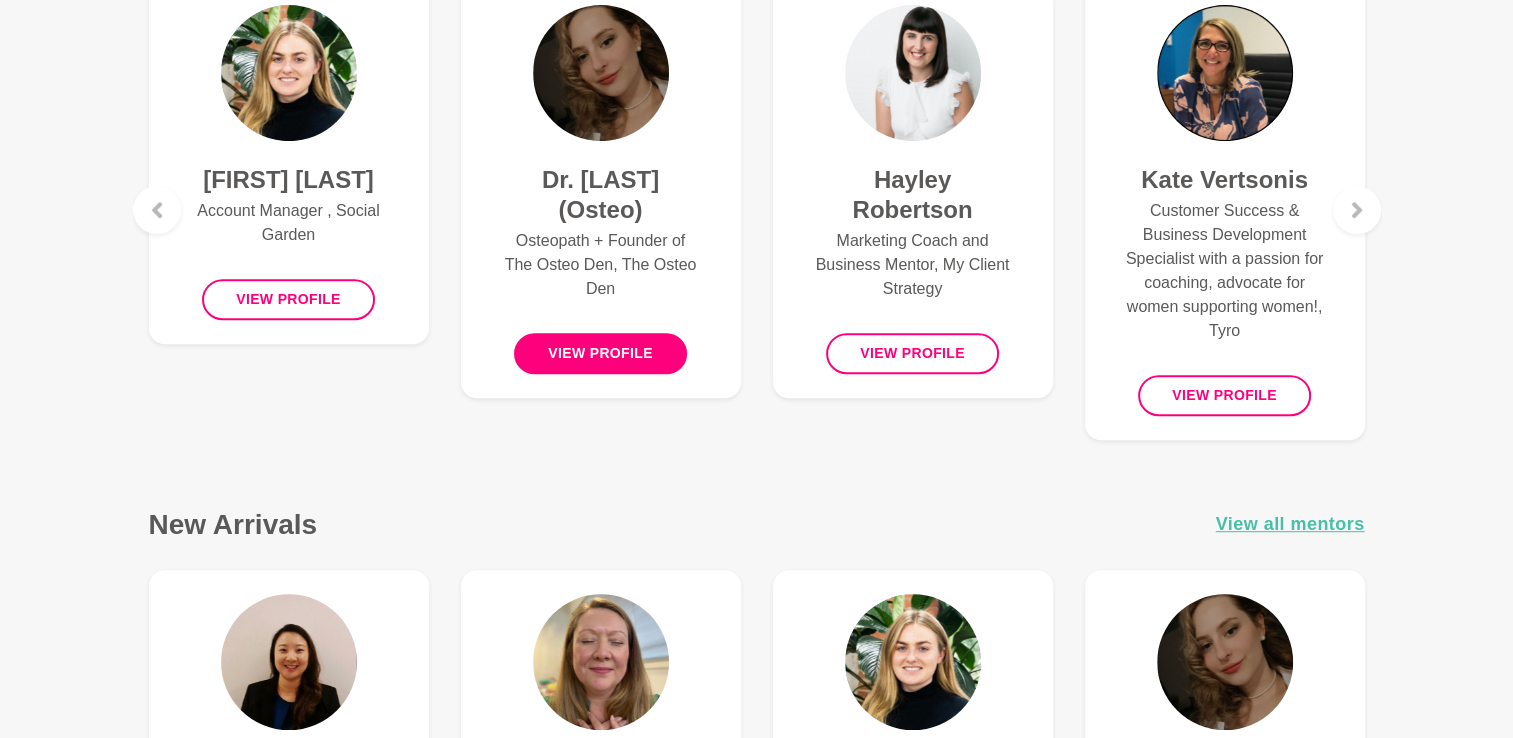 click on "View profile" at bounding box center (600, 353) 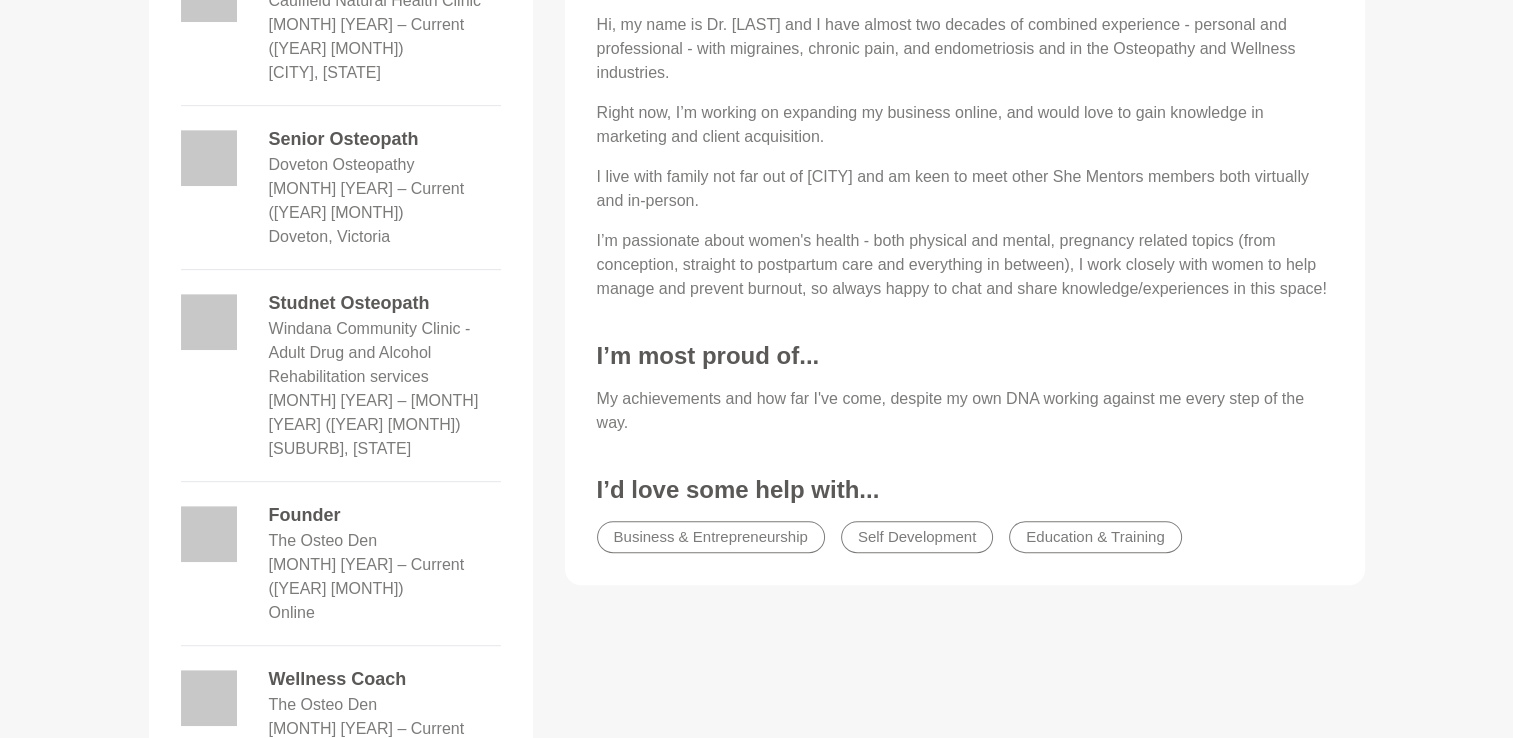 scroll, scrollTop: 0, scrollLeft: 0, axis: both 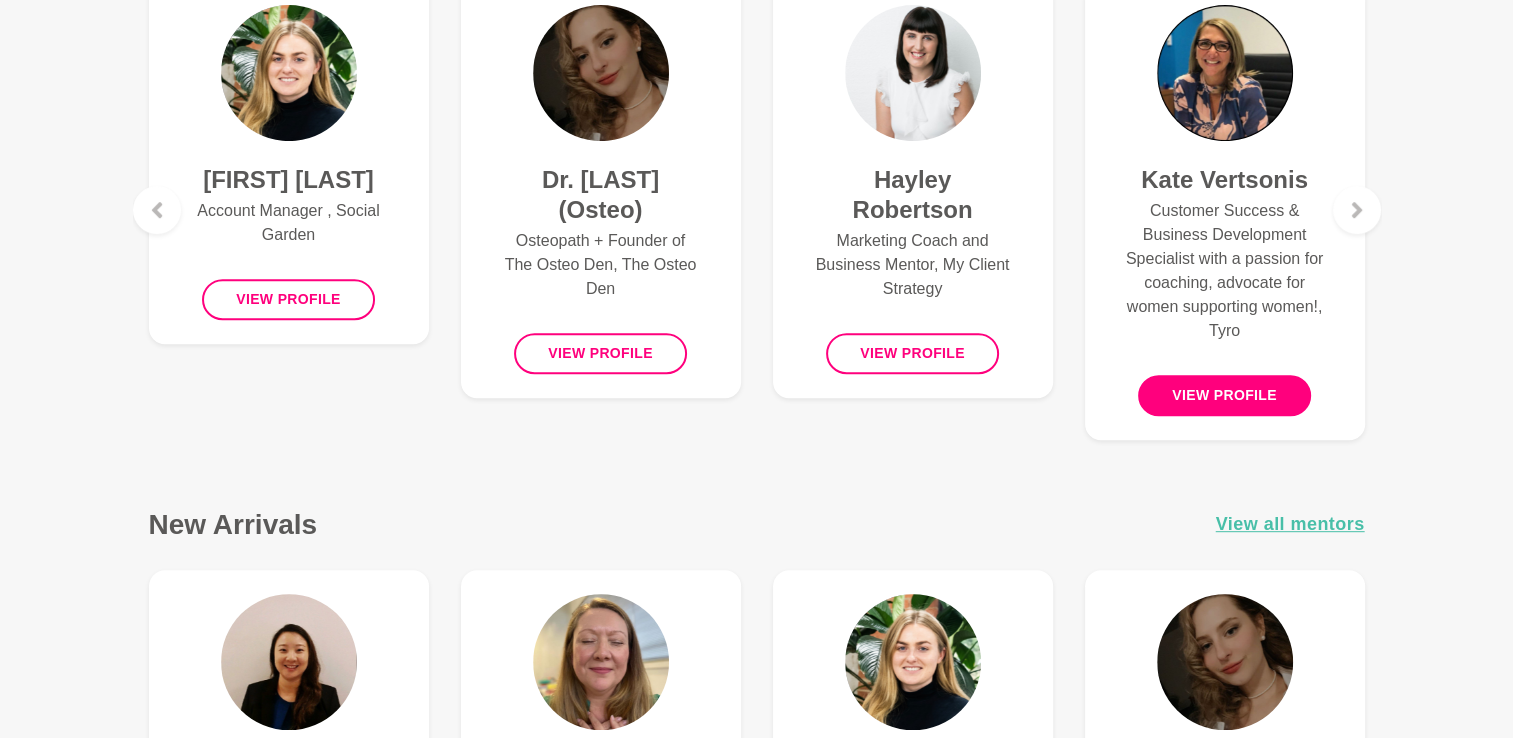 click on "View profile" at bounding box center (1224, 395) 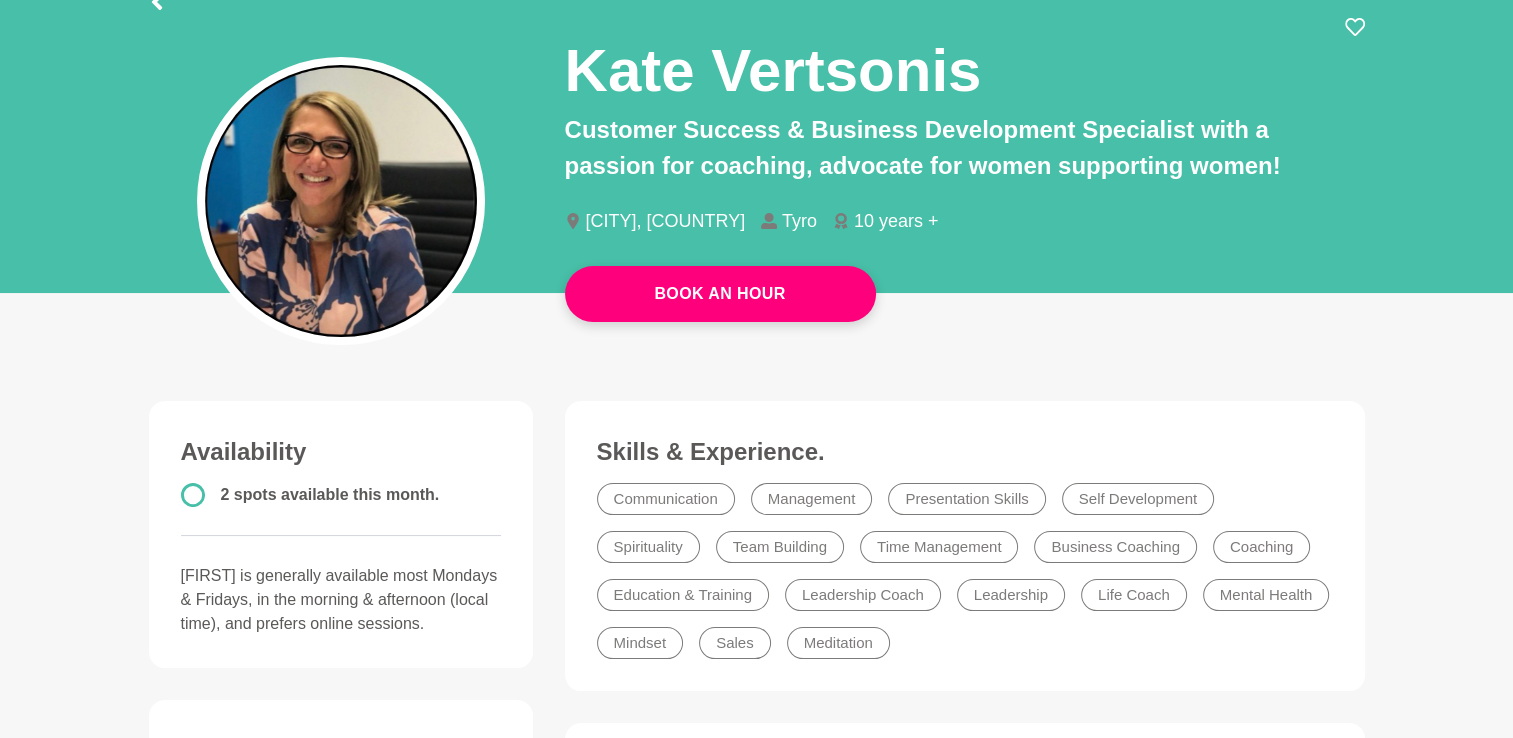 scroll, scrollTop: 0, scrollLeft: 0, axis: both 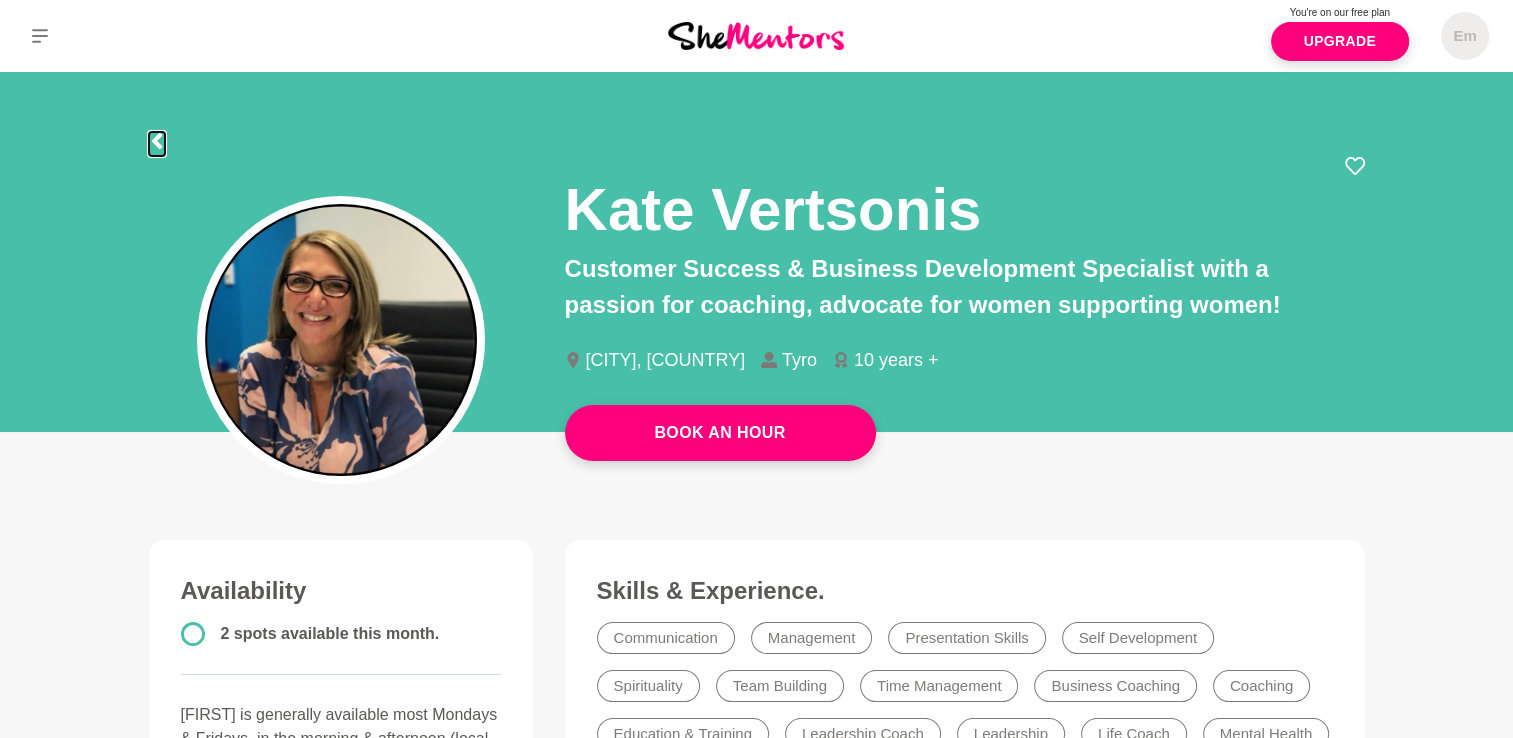 click 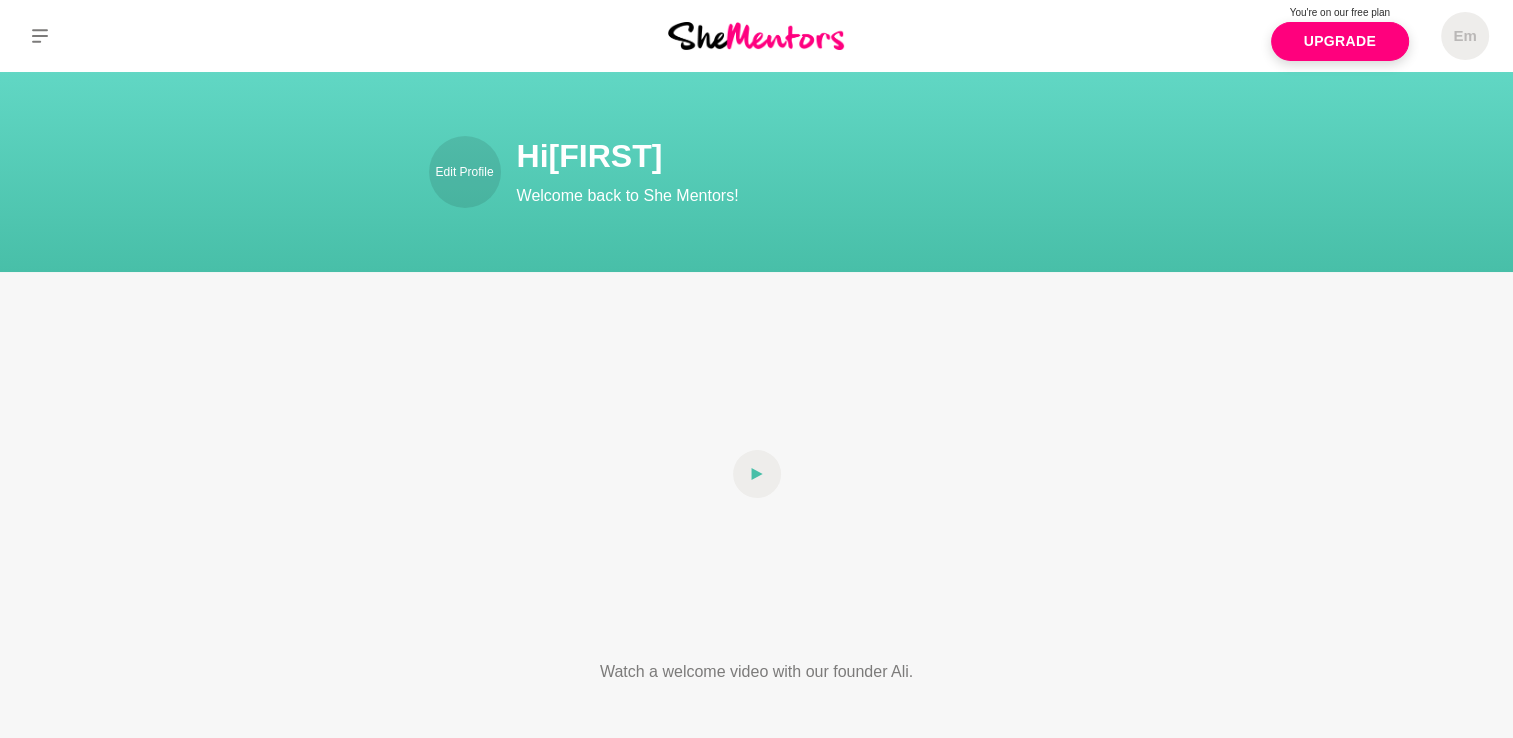 scroll, scrollTop: 931, scrollLeft: 0, axis: vertical 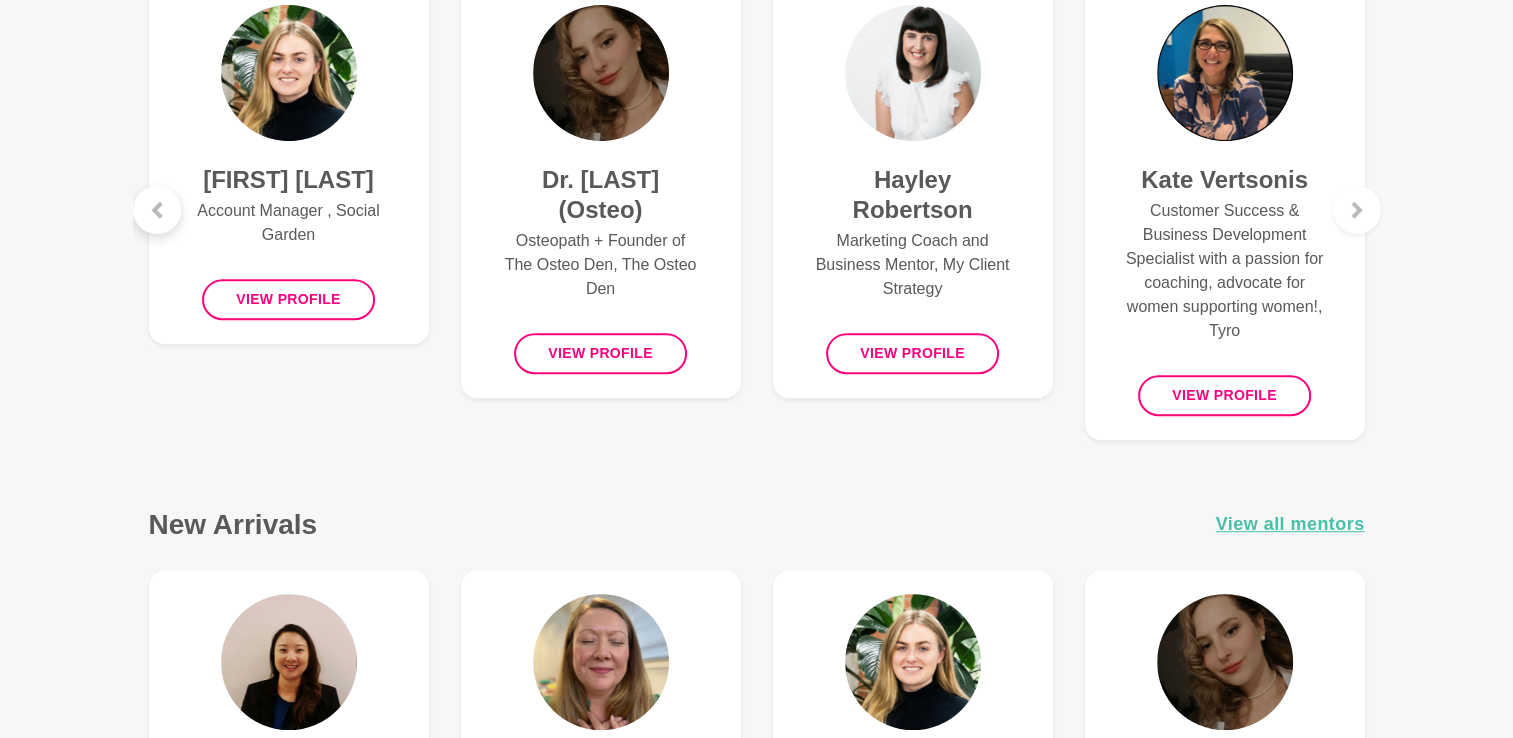 click 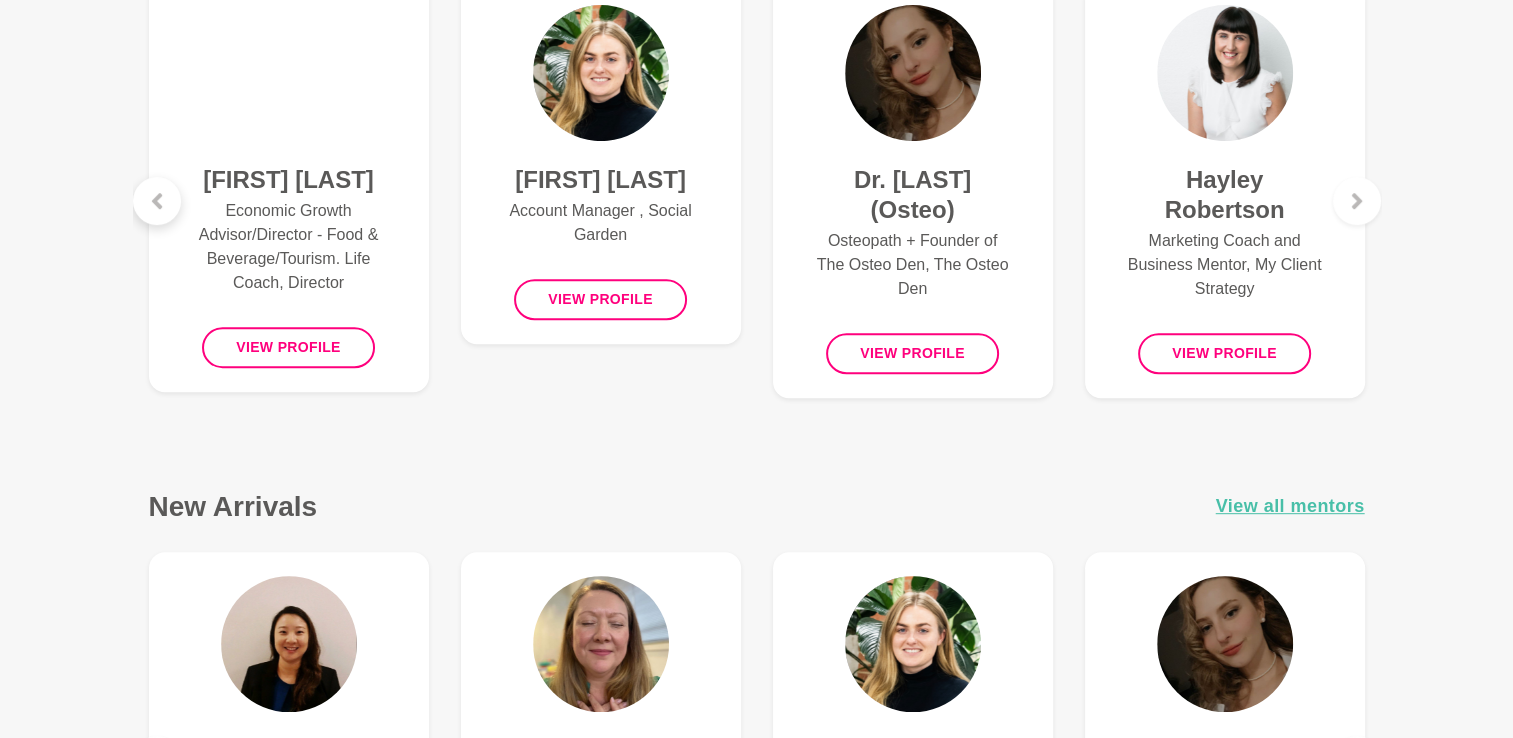 click at bounding box center [157, 201] 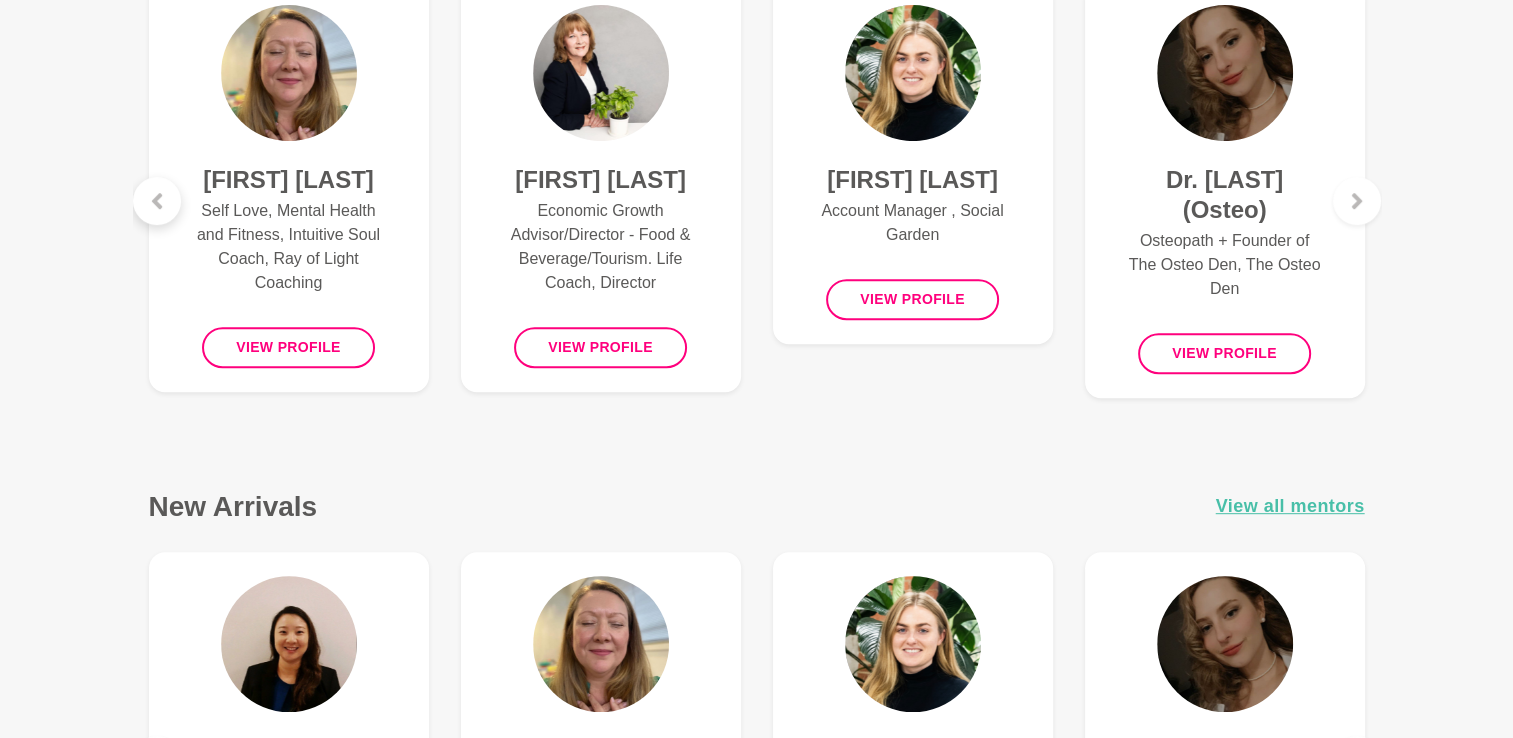 click at bounding box center (157, 201) 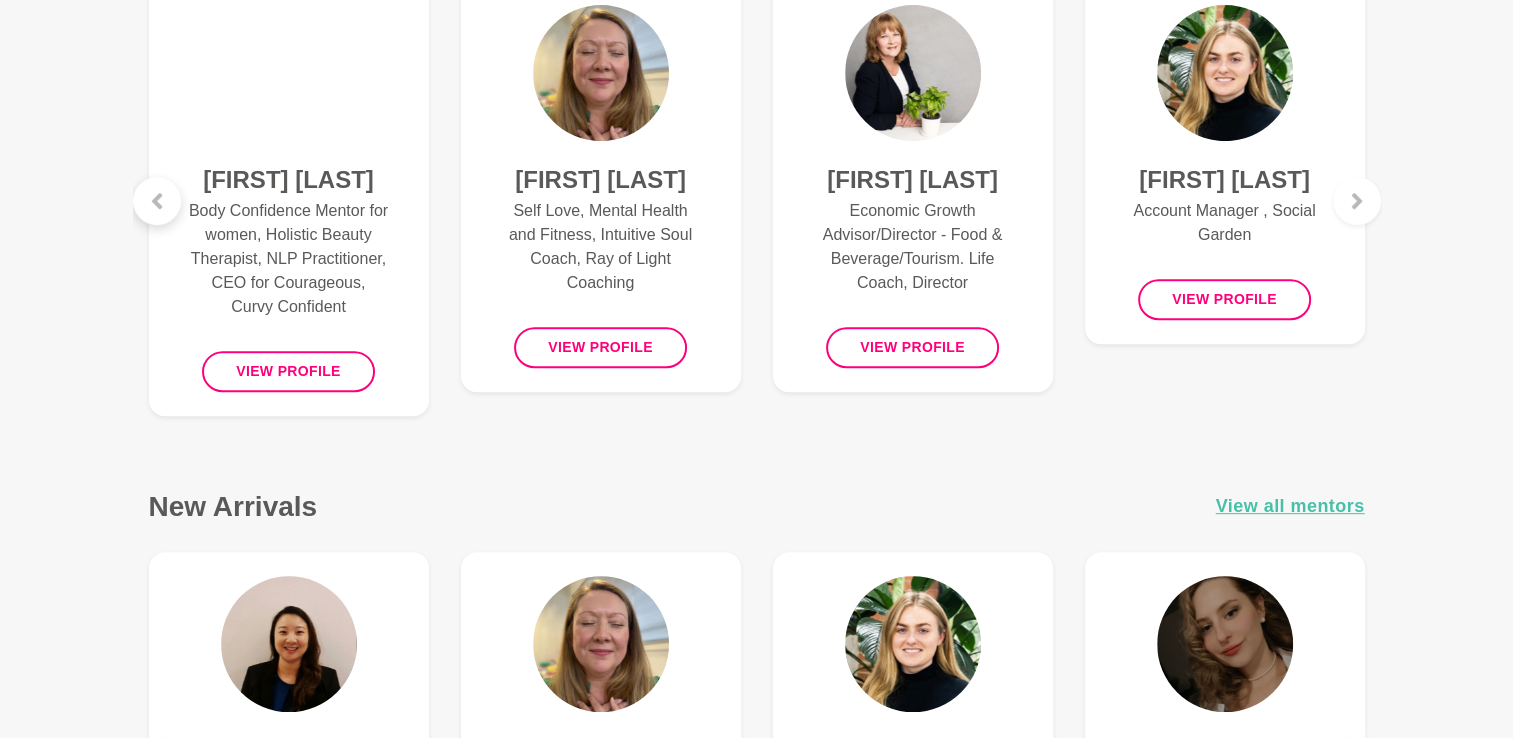 click at bounding box center [157, 201] 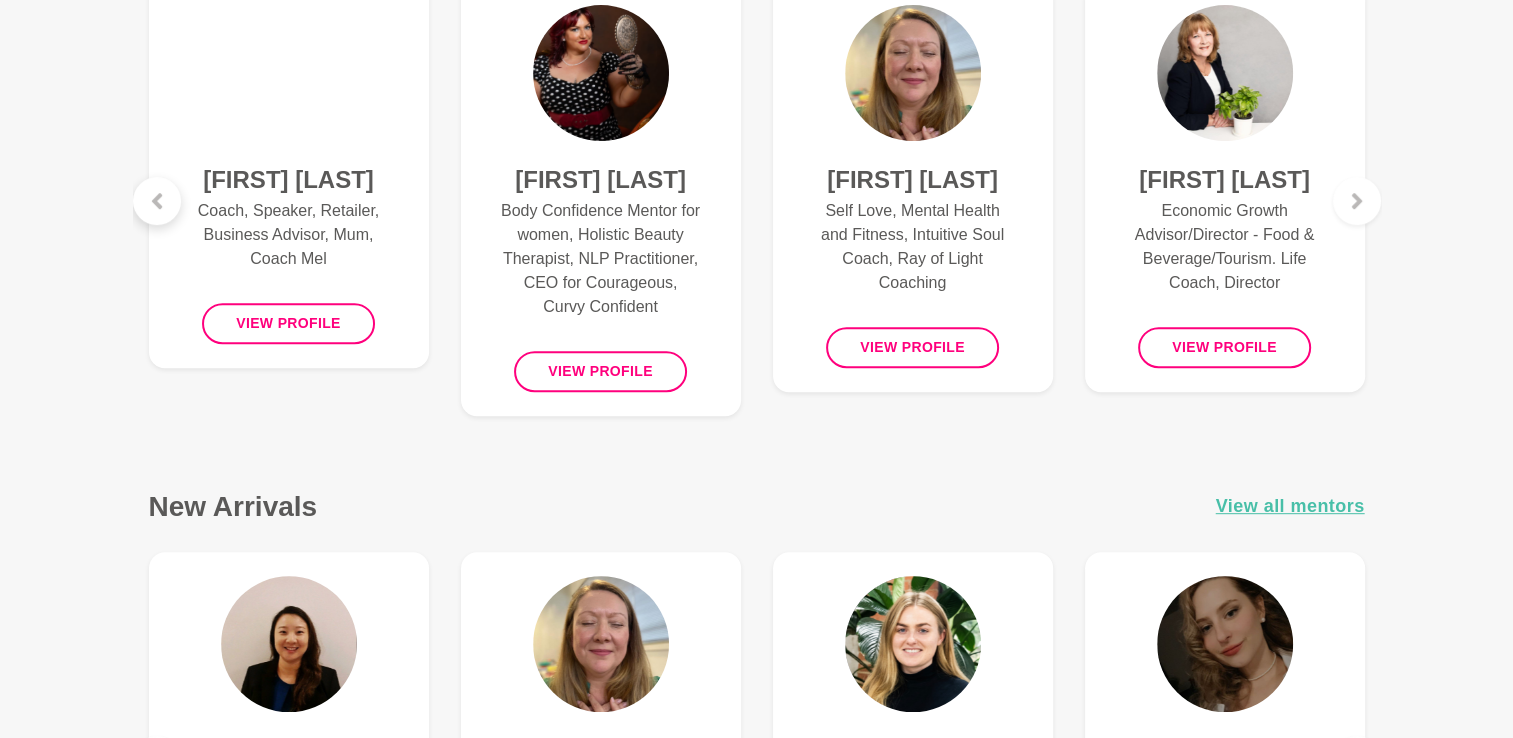 click at bounding box center (157, 201) 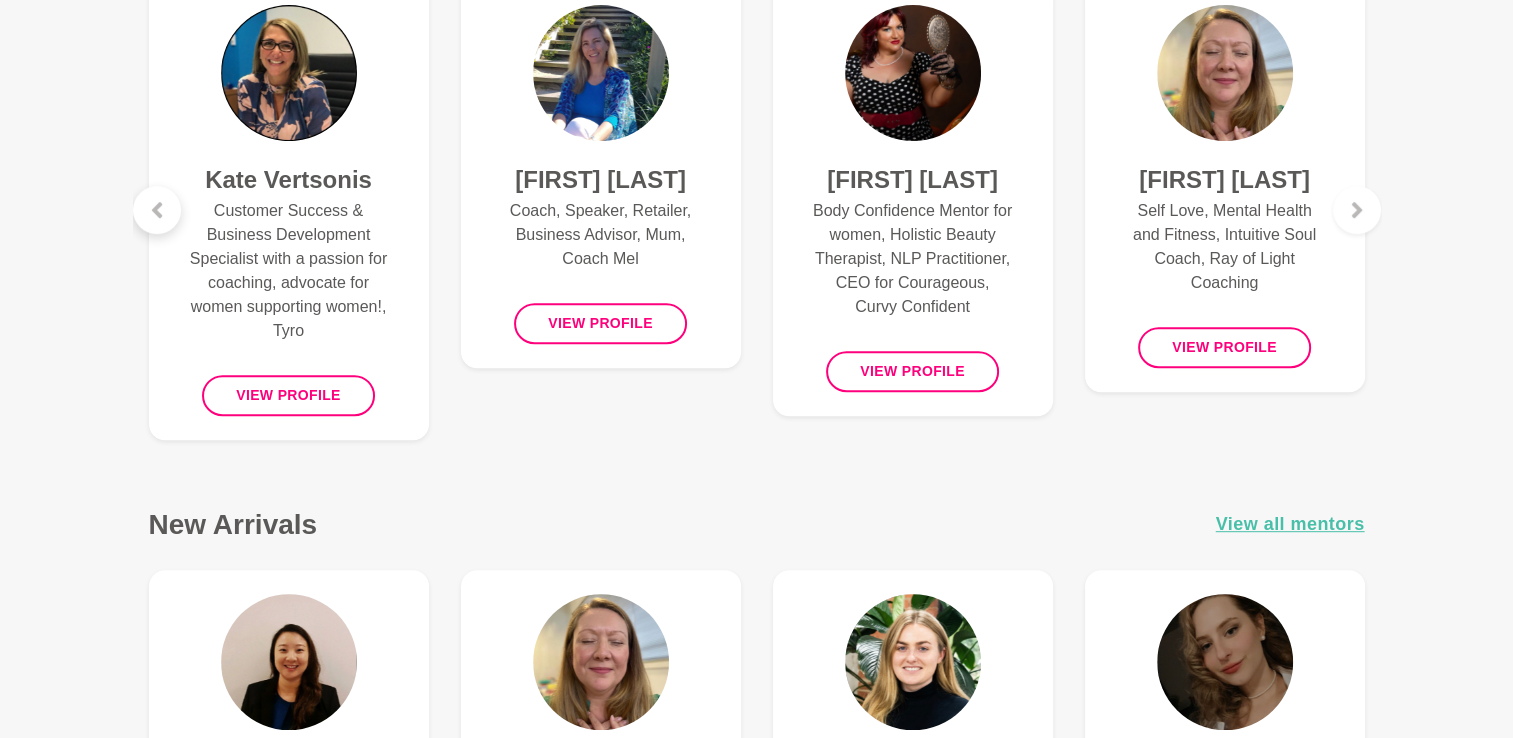click 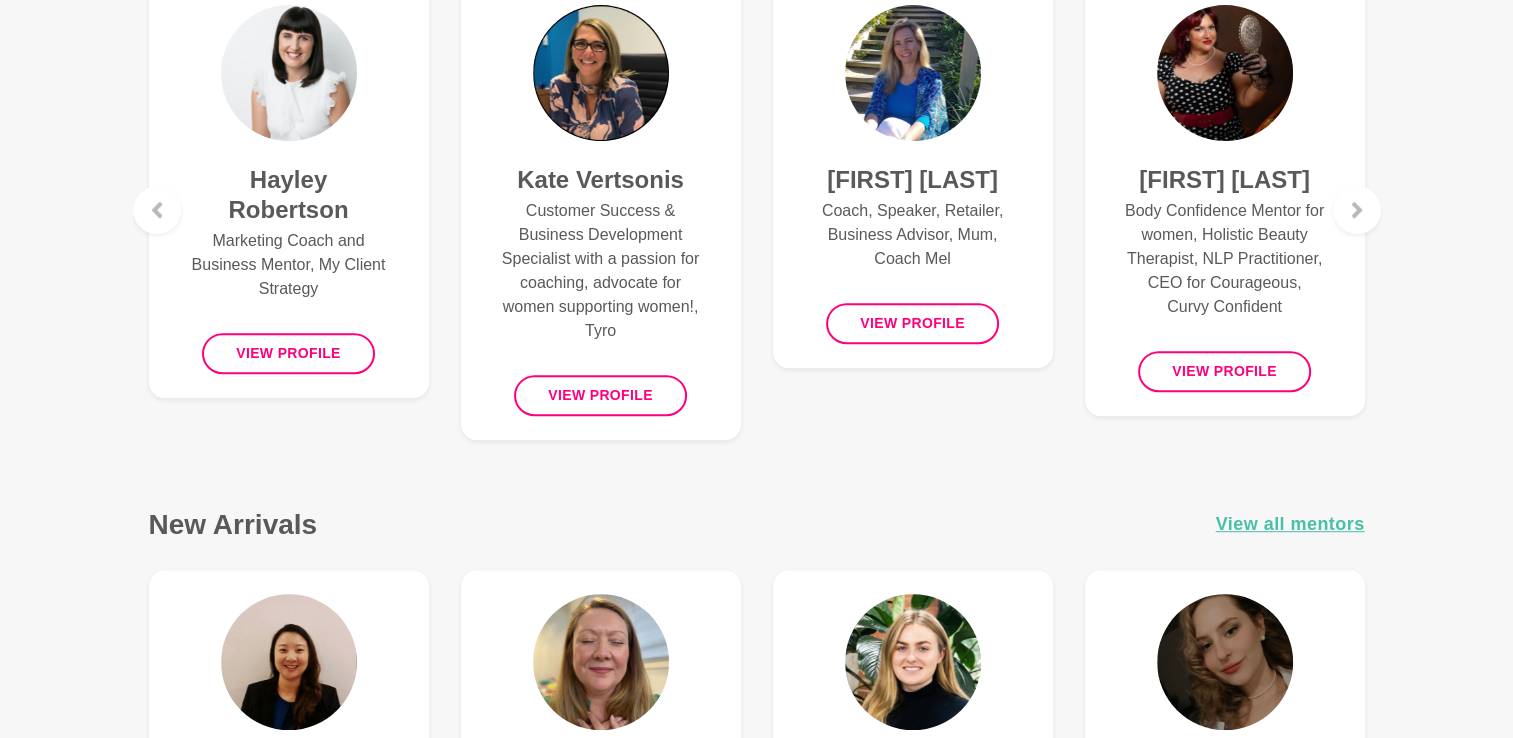 click on "Marketing Coach and Business Mentor, My Client Strategy" at bounding box center (289, 265) 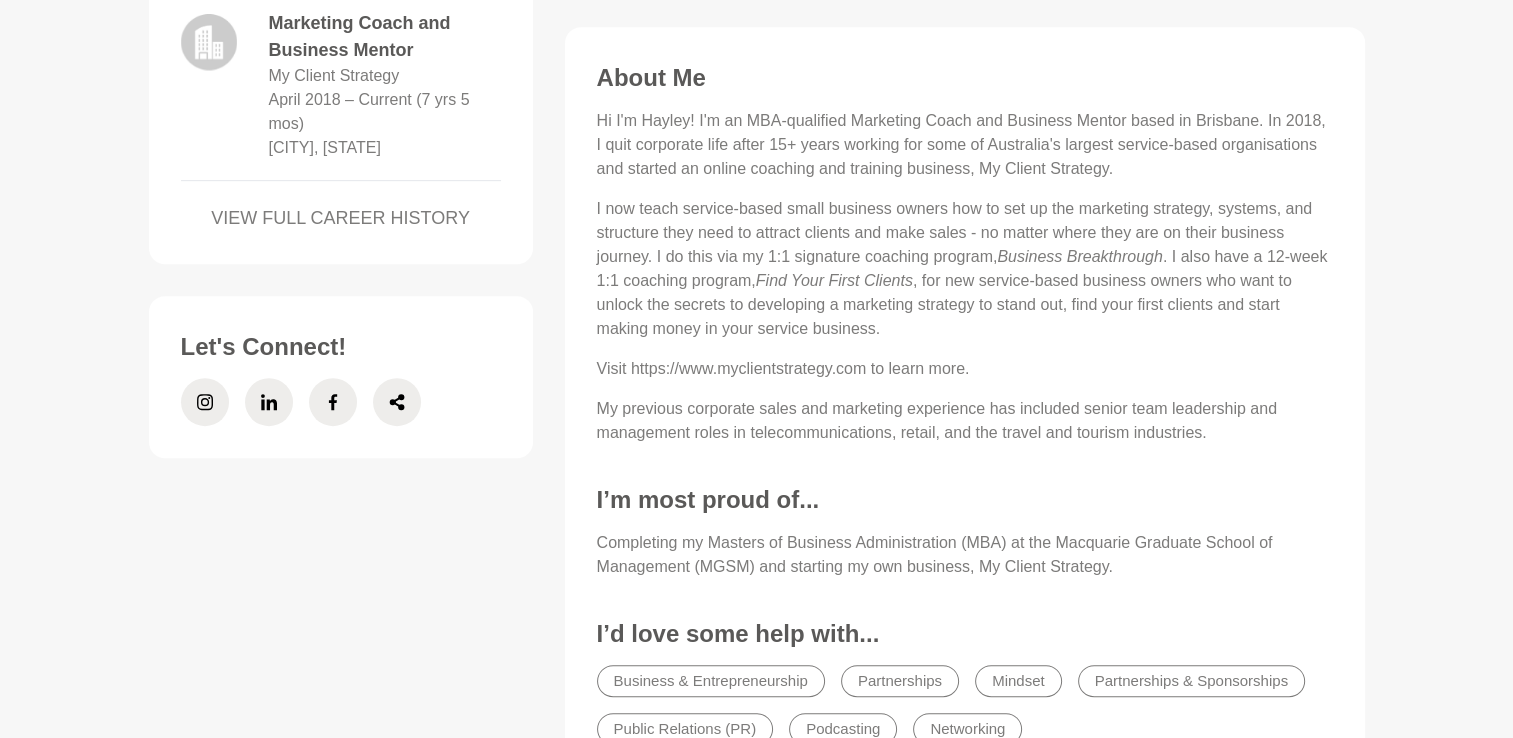 scroll, scrollTop: 0, scrollLeft: 0, axis: both 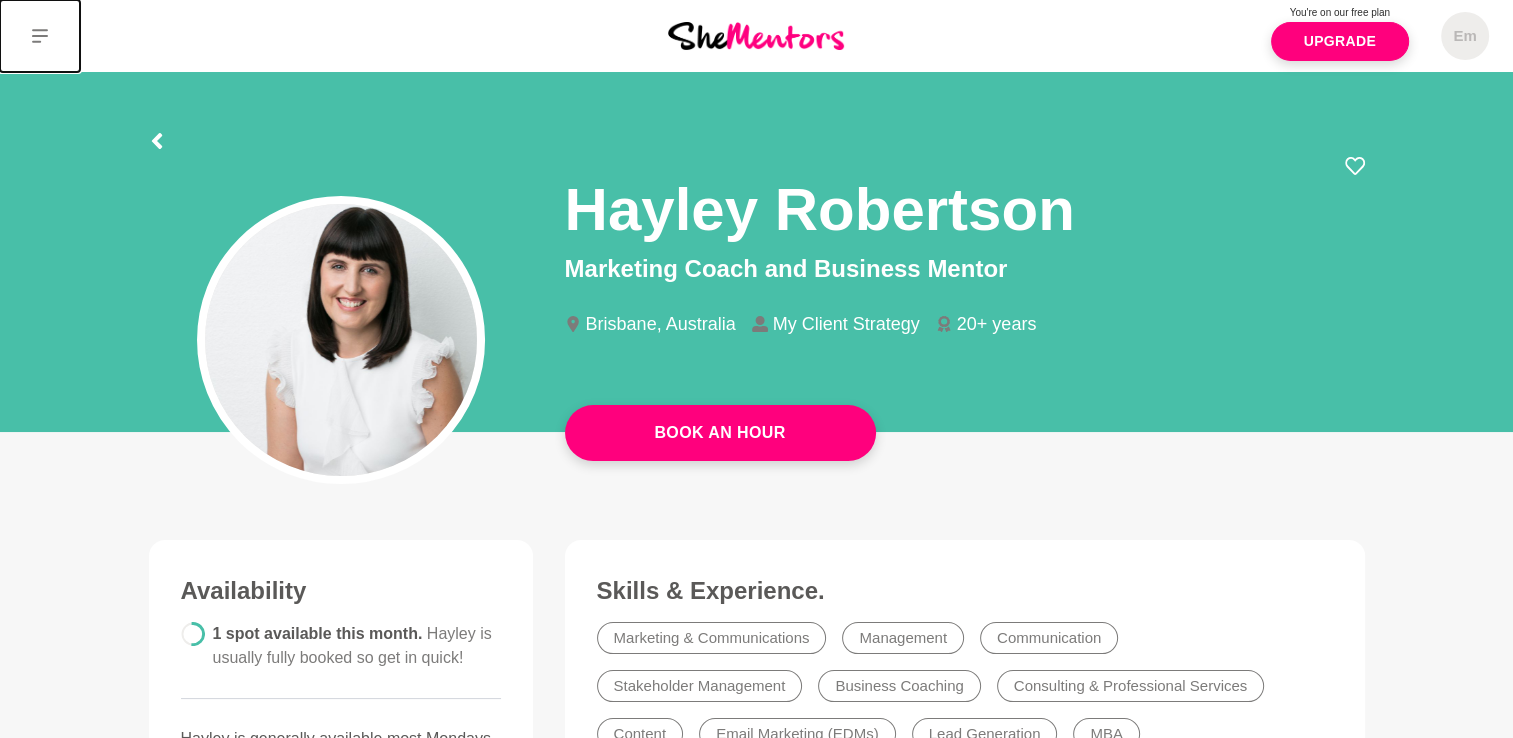 click 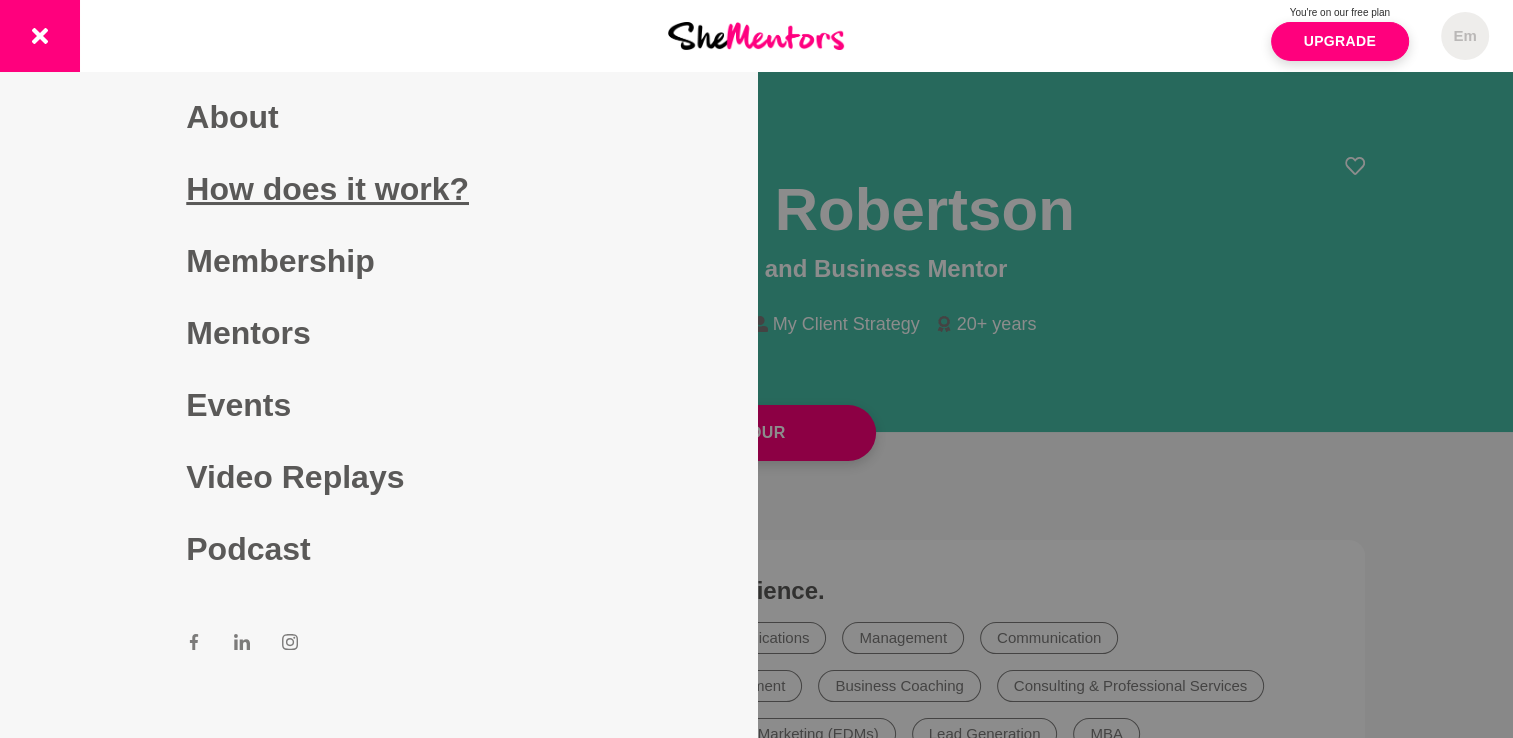 click on "How does it work?" at bounding box center [378, 189] 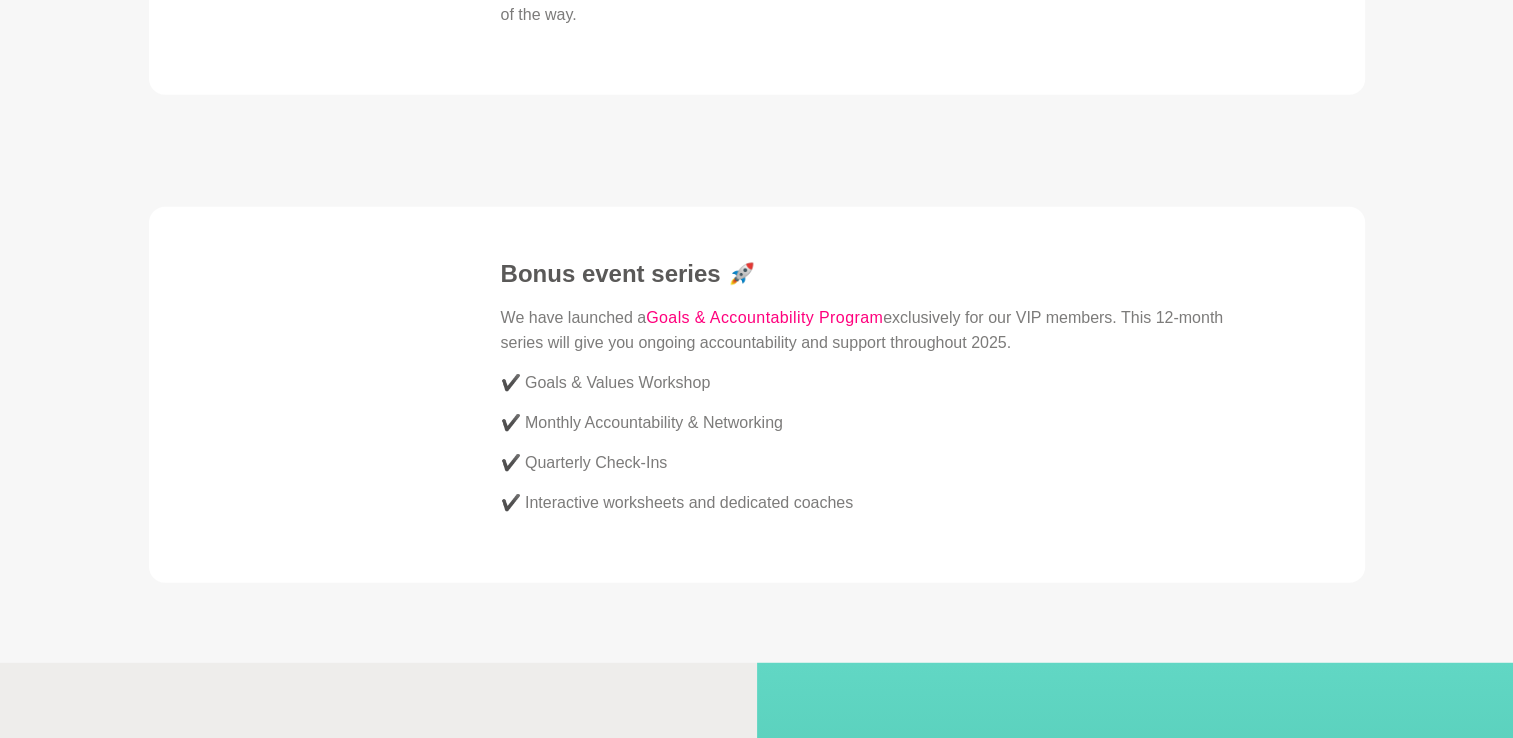 scroll, scrollTop: 5168, scrollLeft: 0, axis: vertical 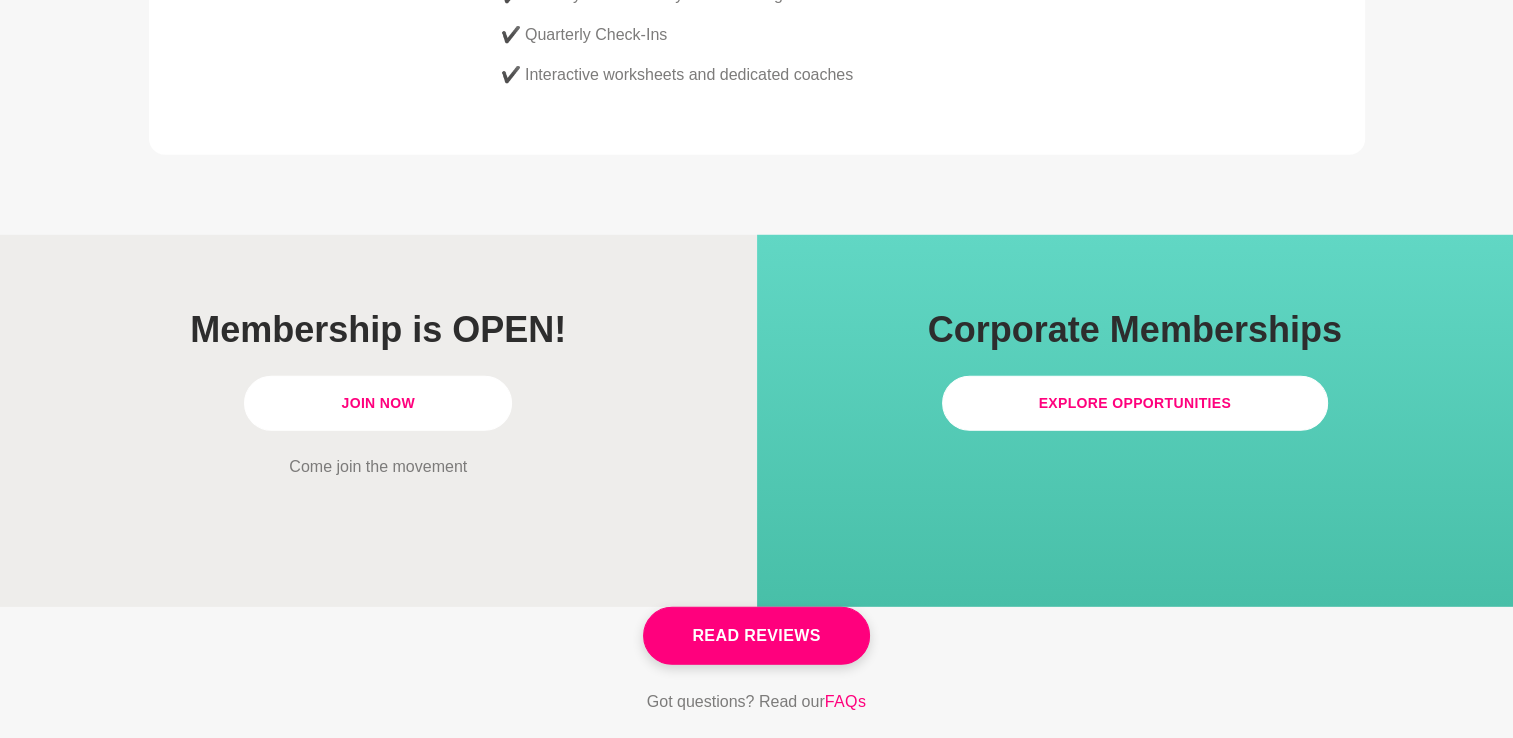 click on "Join Now" at bounding box center [378, 403] 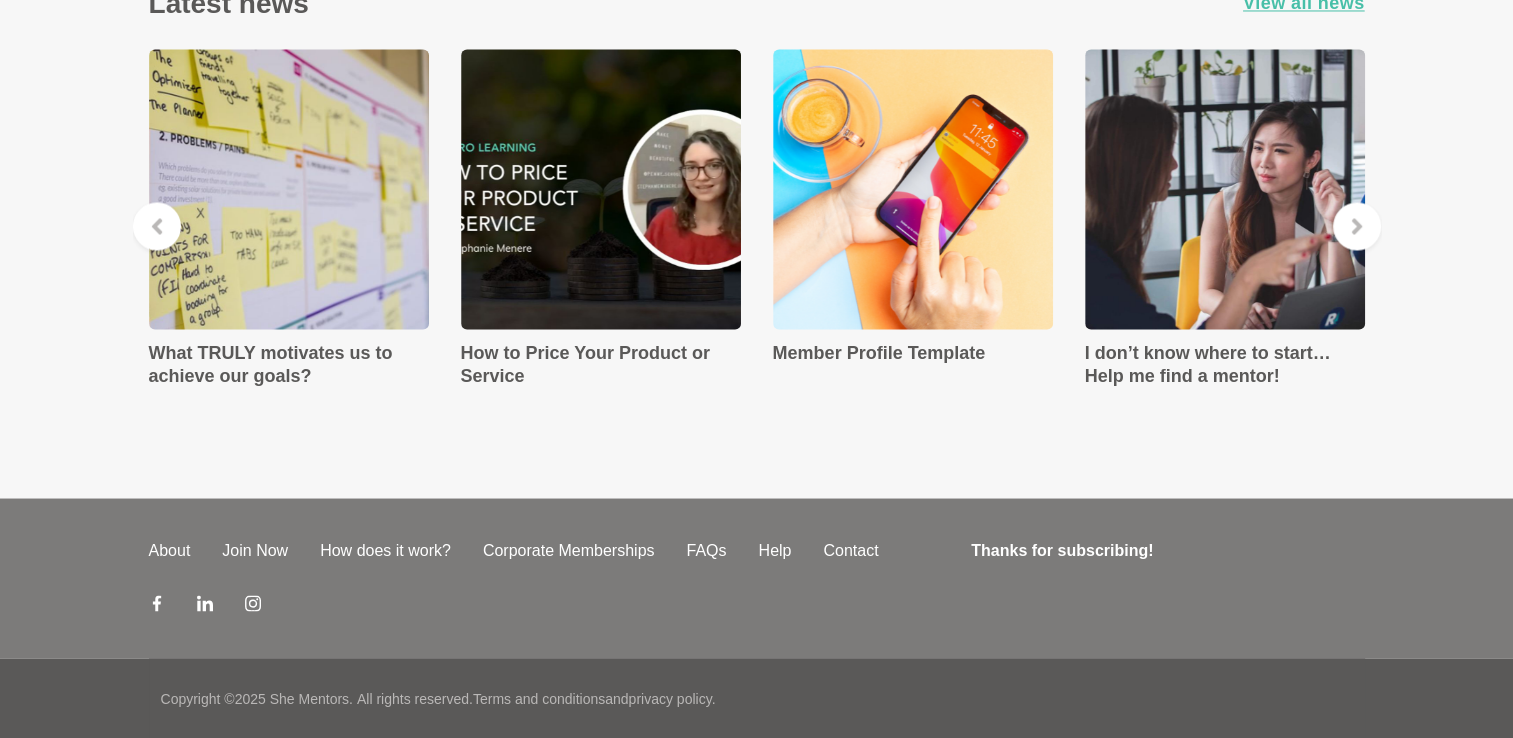 scroll, scrollTop: 0, scrollLeft: 0, axis: both 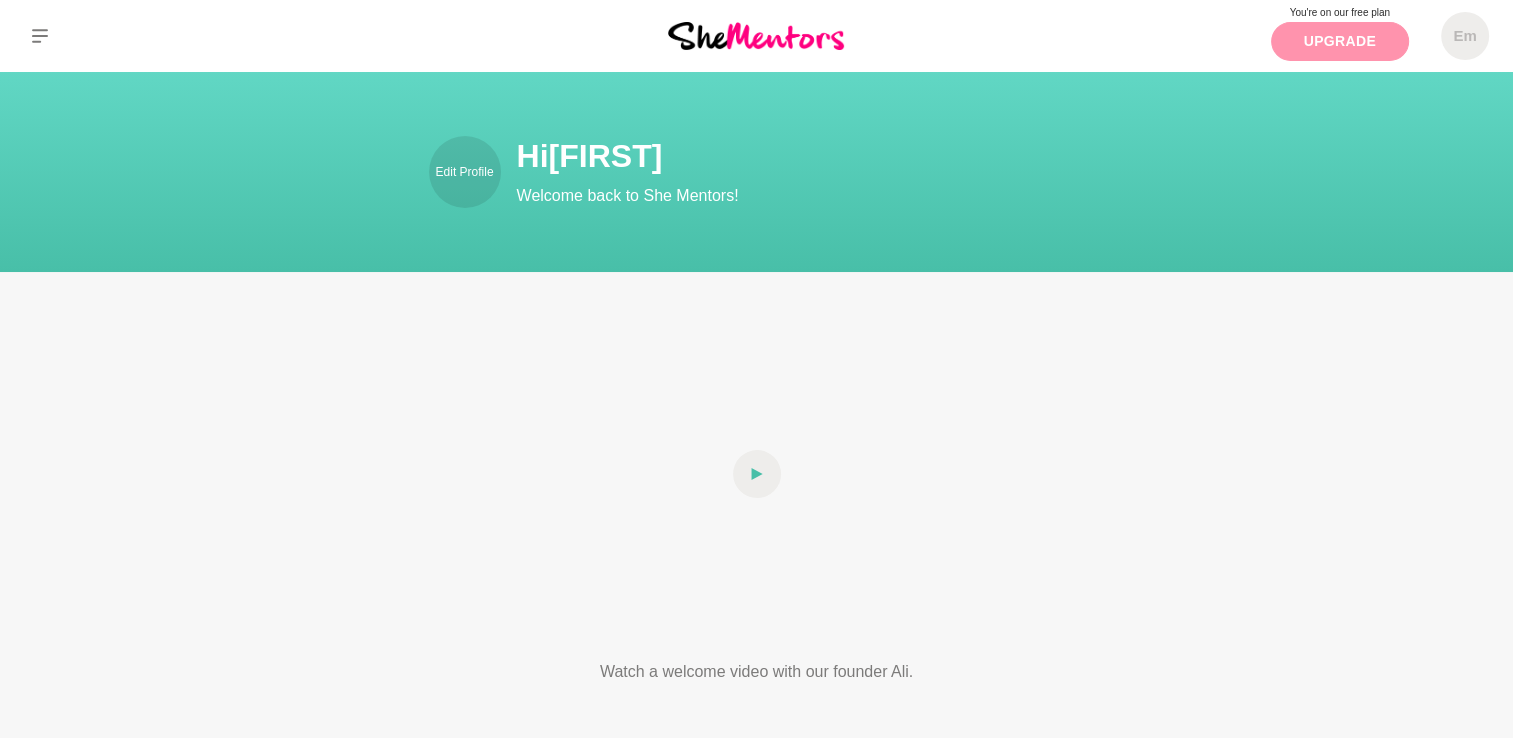 click on "Upgrade" at bounding box center (1340, 41) 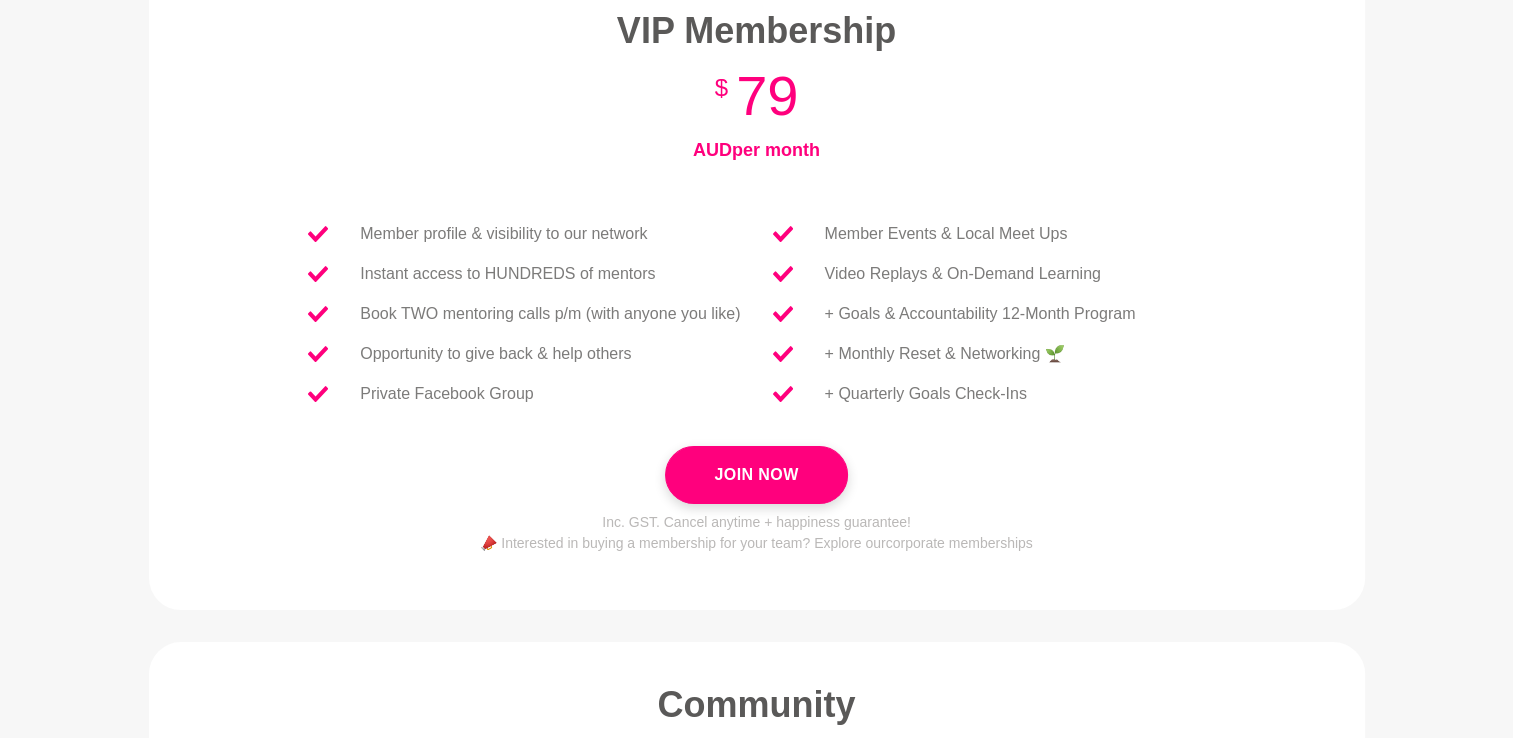 scroll, scrollTop: 0, scrollLeft: 0, axis: both 